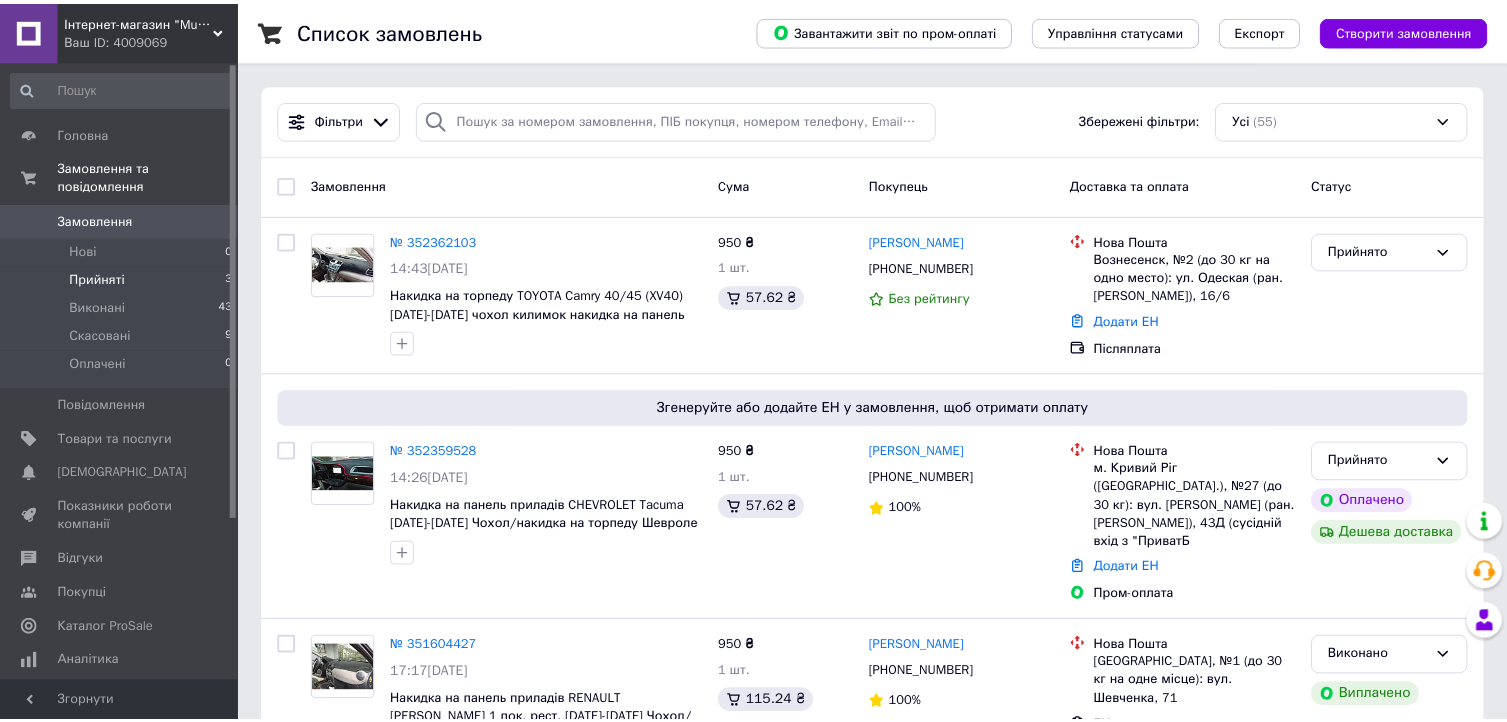 scroll, scrollTop: 0, scrollLeft: 0, axis: both 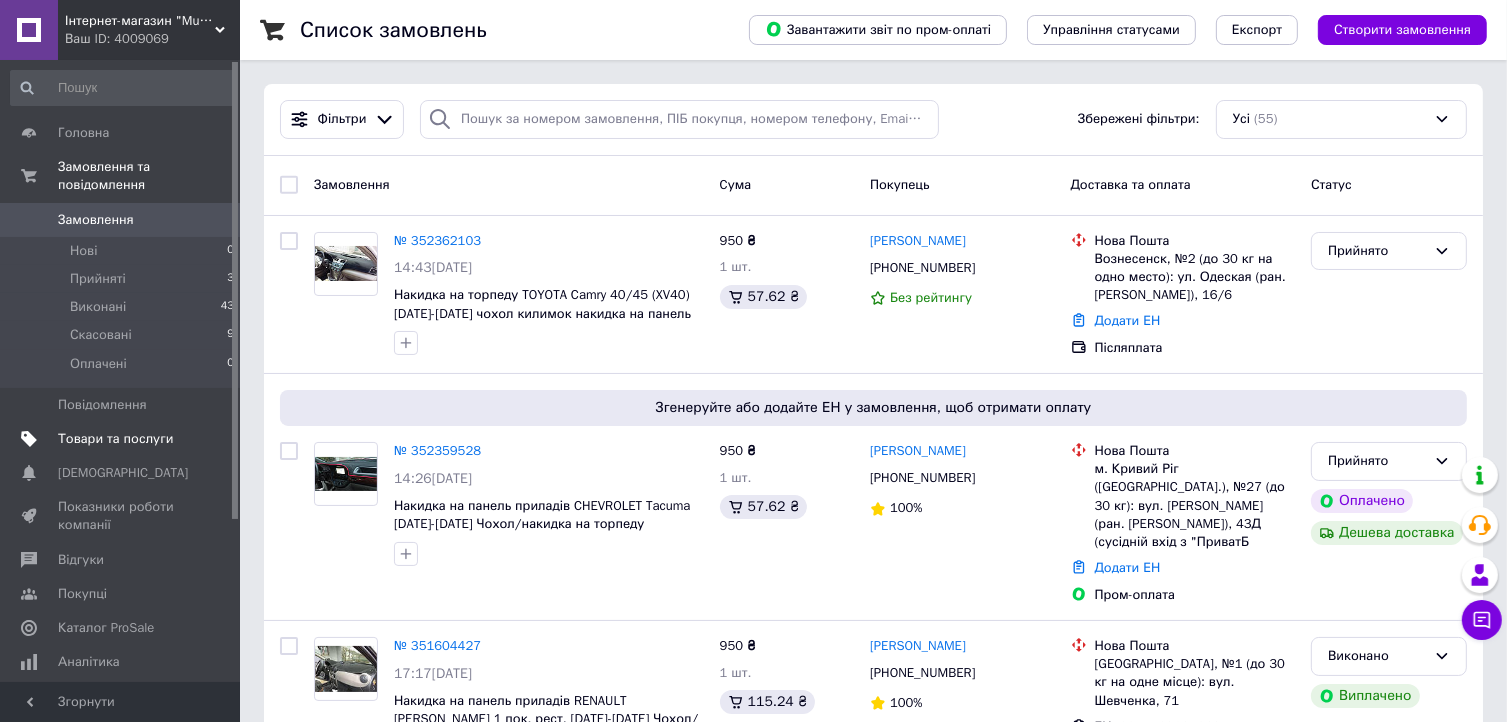 click on "Товари та послуги" at bounding box center (115, 439) 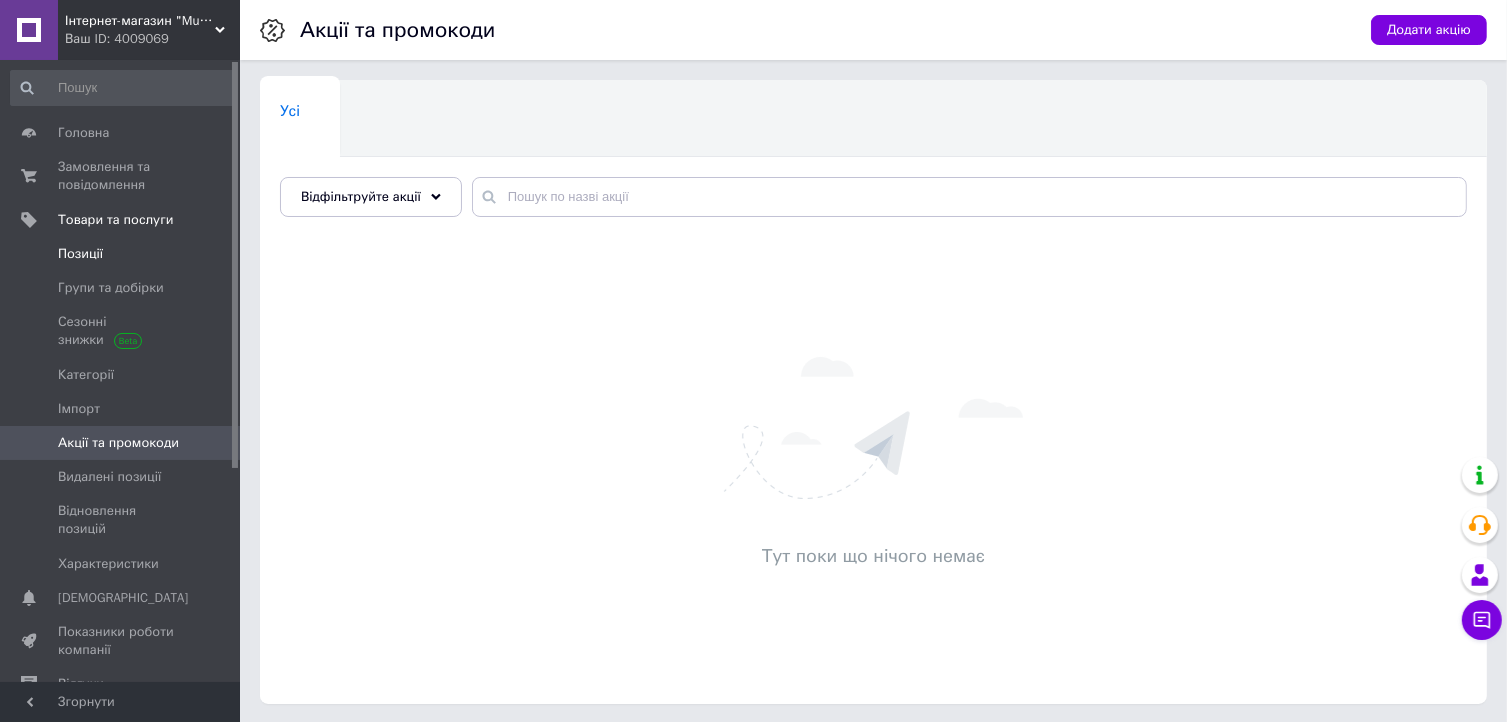 click on "Позиції" at bounding box center (121, 254) 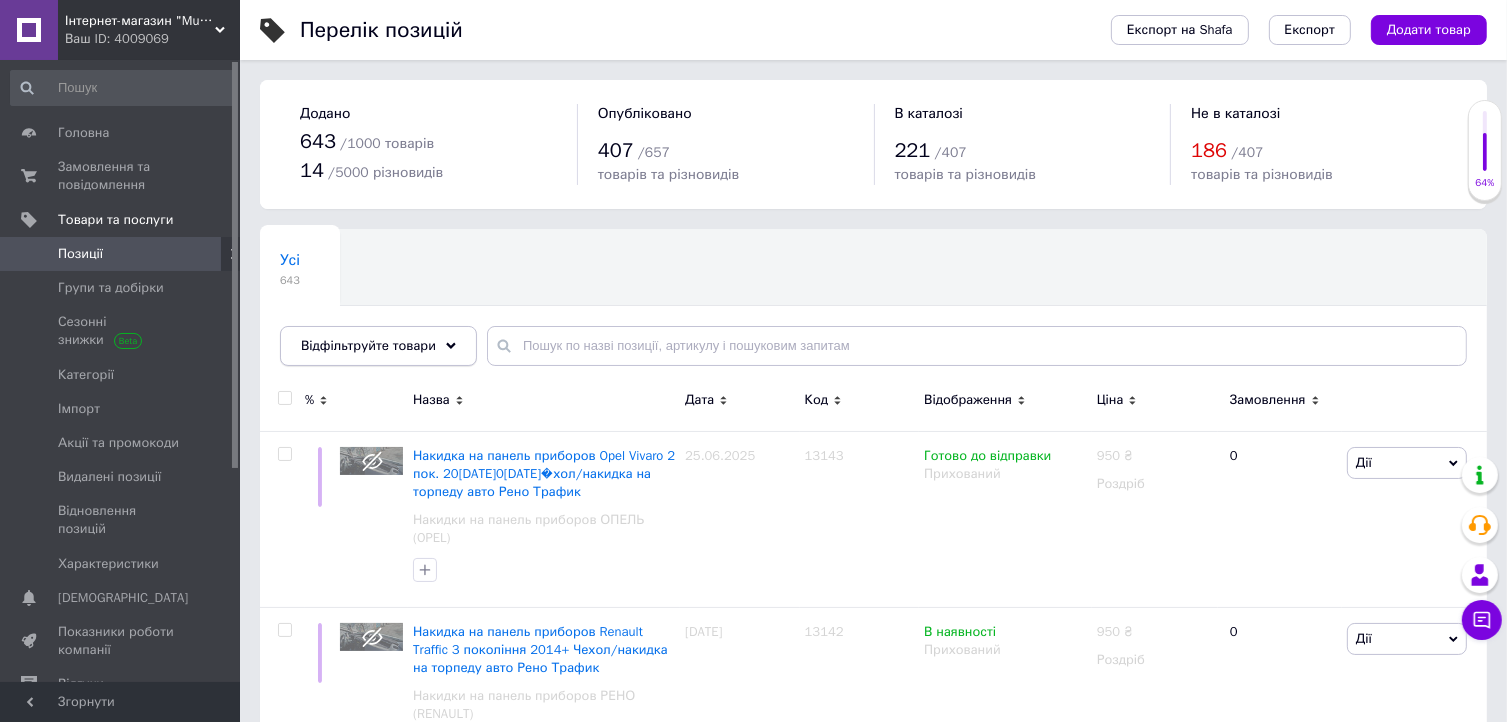 click on "Відфільтруйте товари" at bounding box center (378, 346) 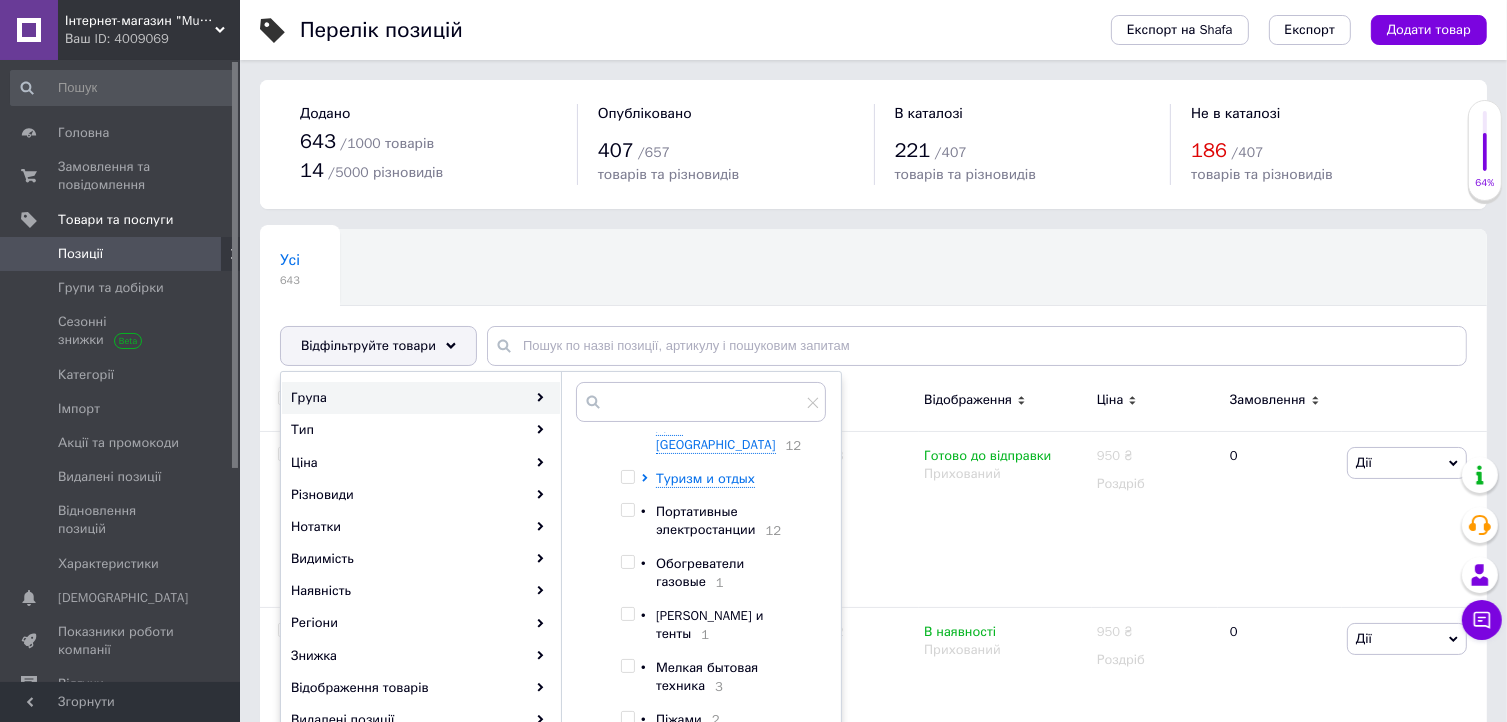 scroll, scrollTop: 442, scrollLeft: 0, axis: vertical 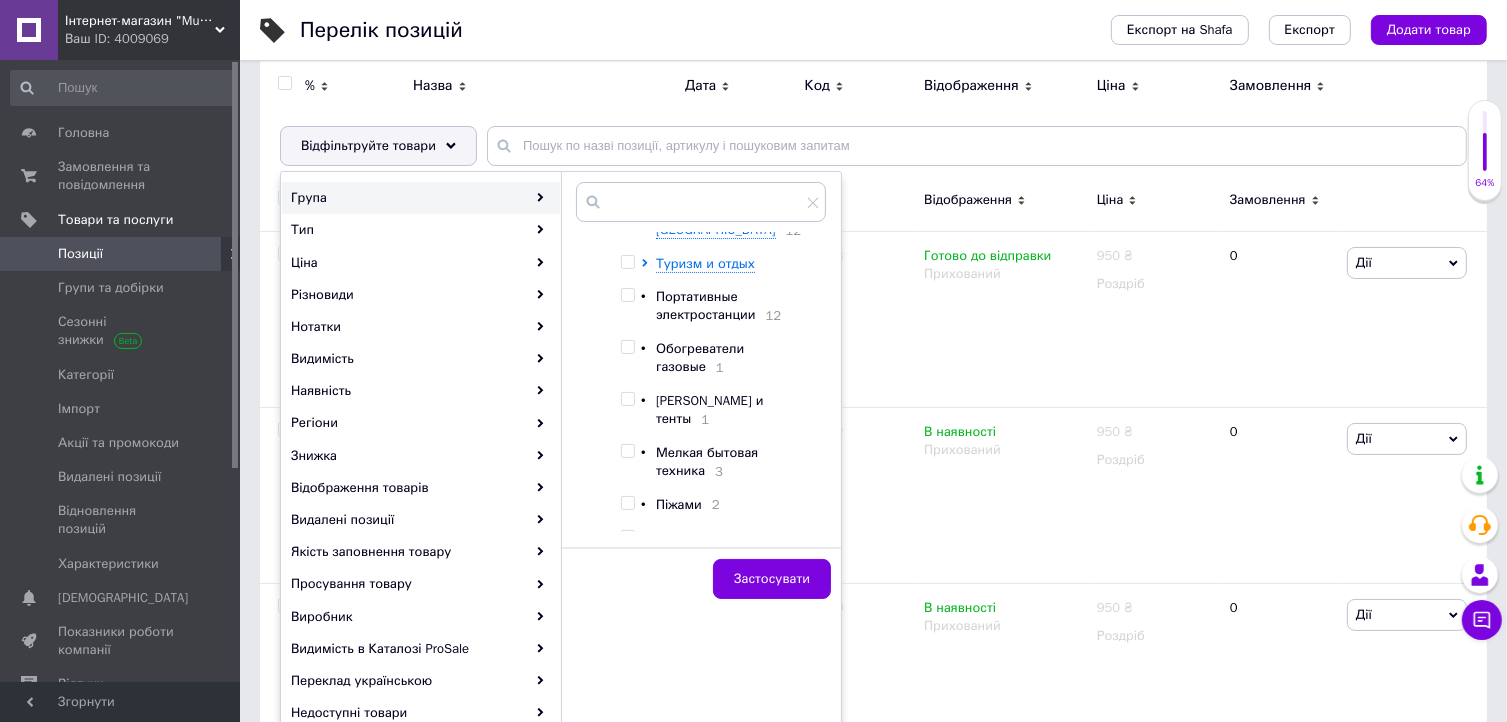 click on "Накидки на панель приладів" at bounding box center [715, 547] 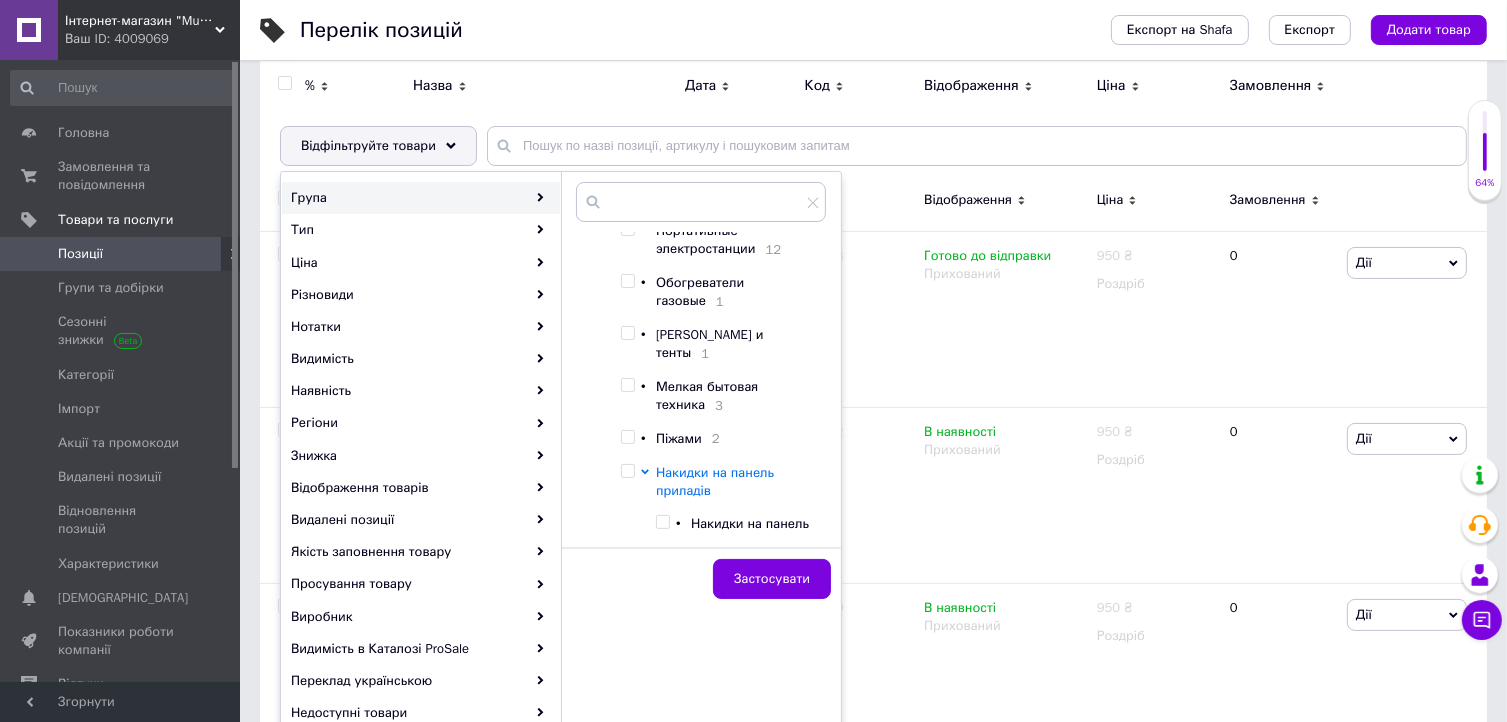 scroll, scrollTop: 542, scrollLeft: 0, axis: vertical 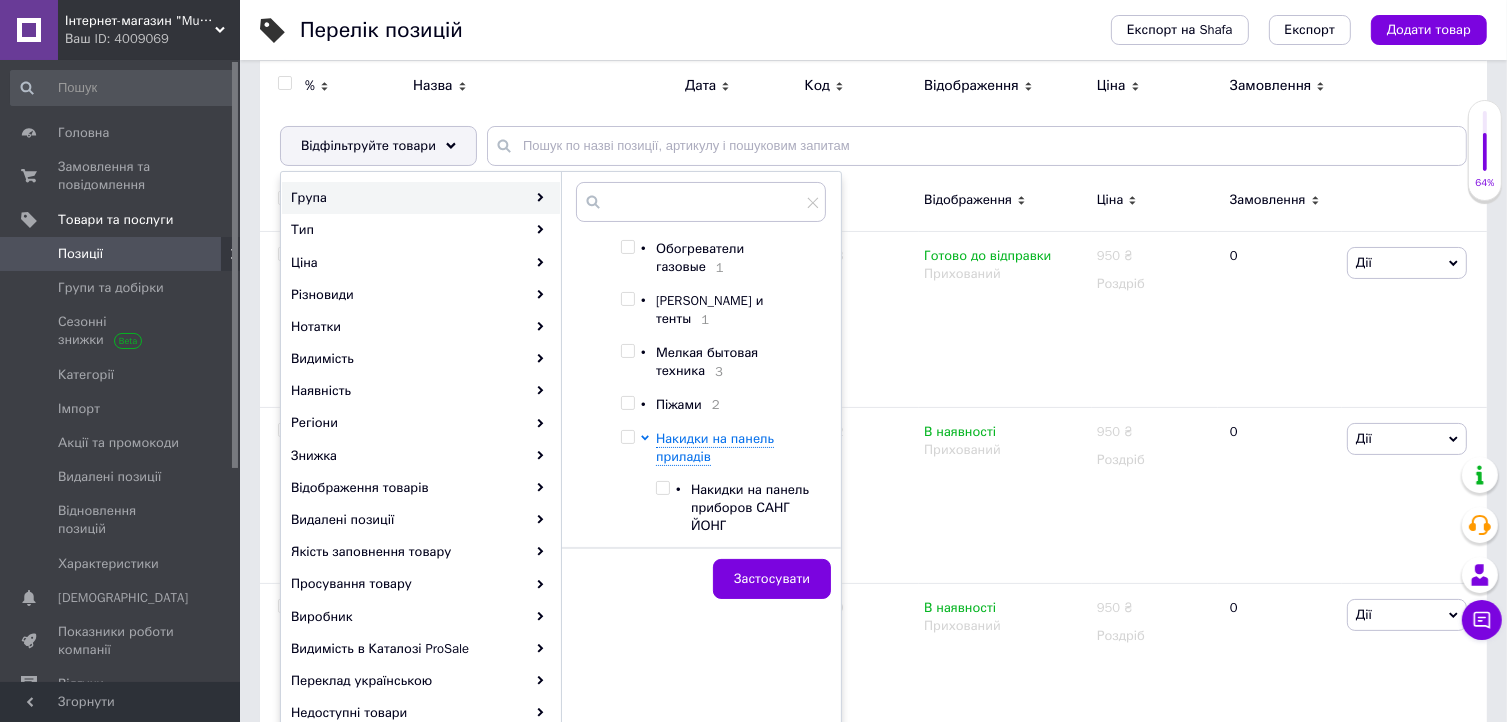 click at bounding box center (662, 488) 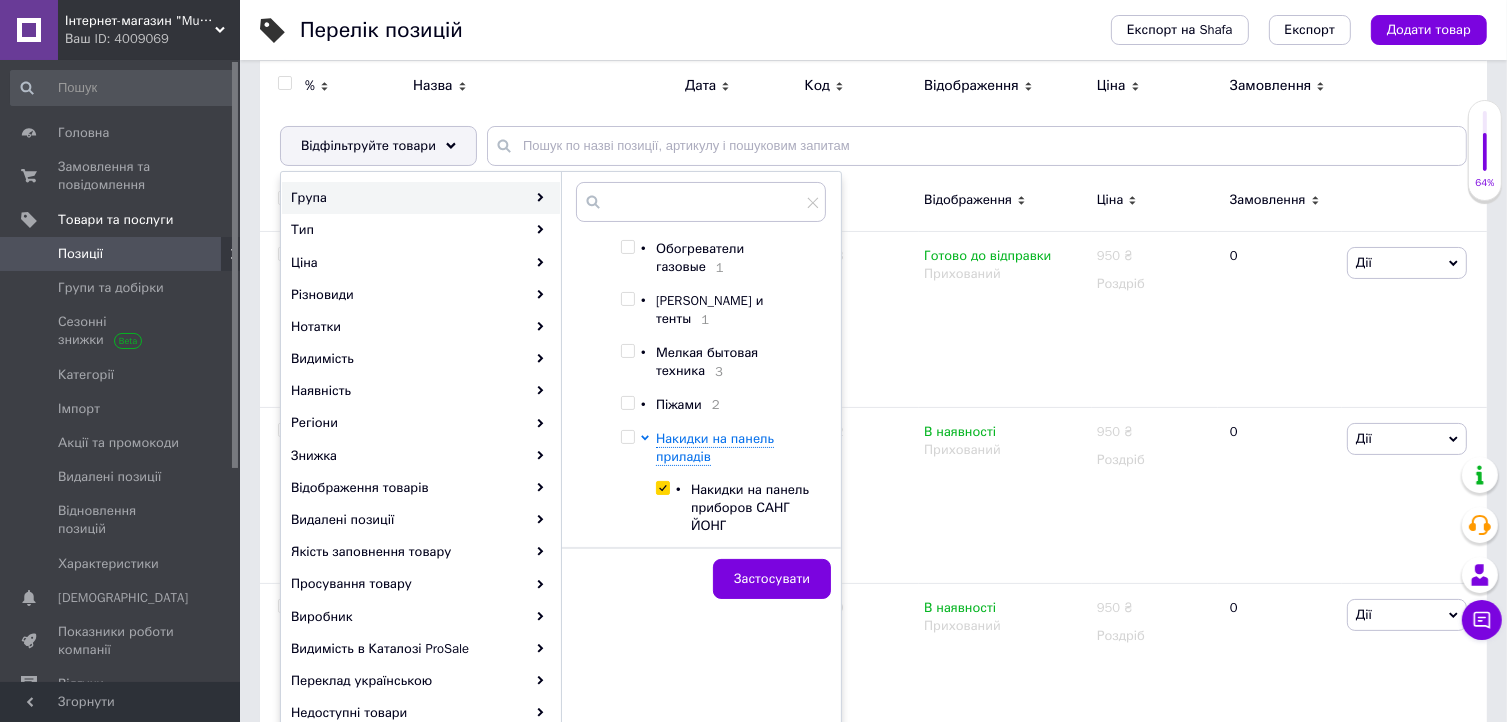 click at bounding box center [662, 488] 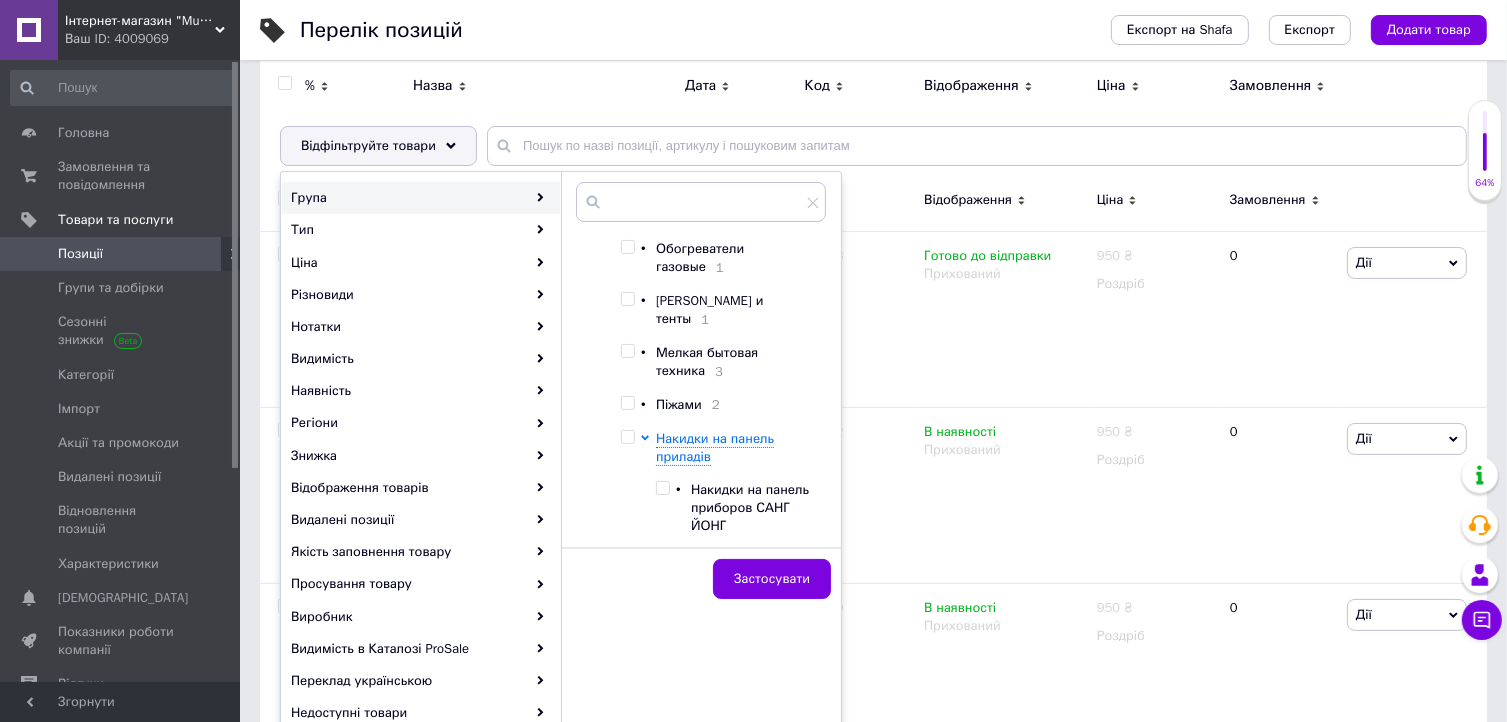 click at bounding box center [662, 488] 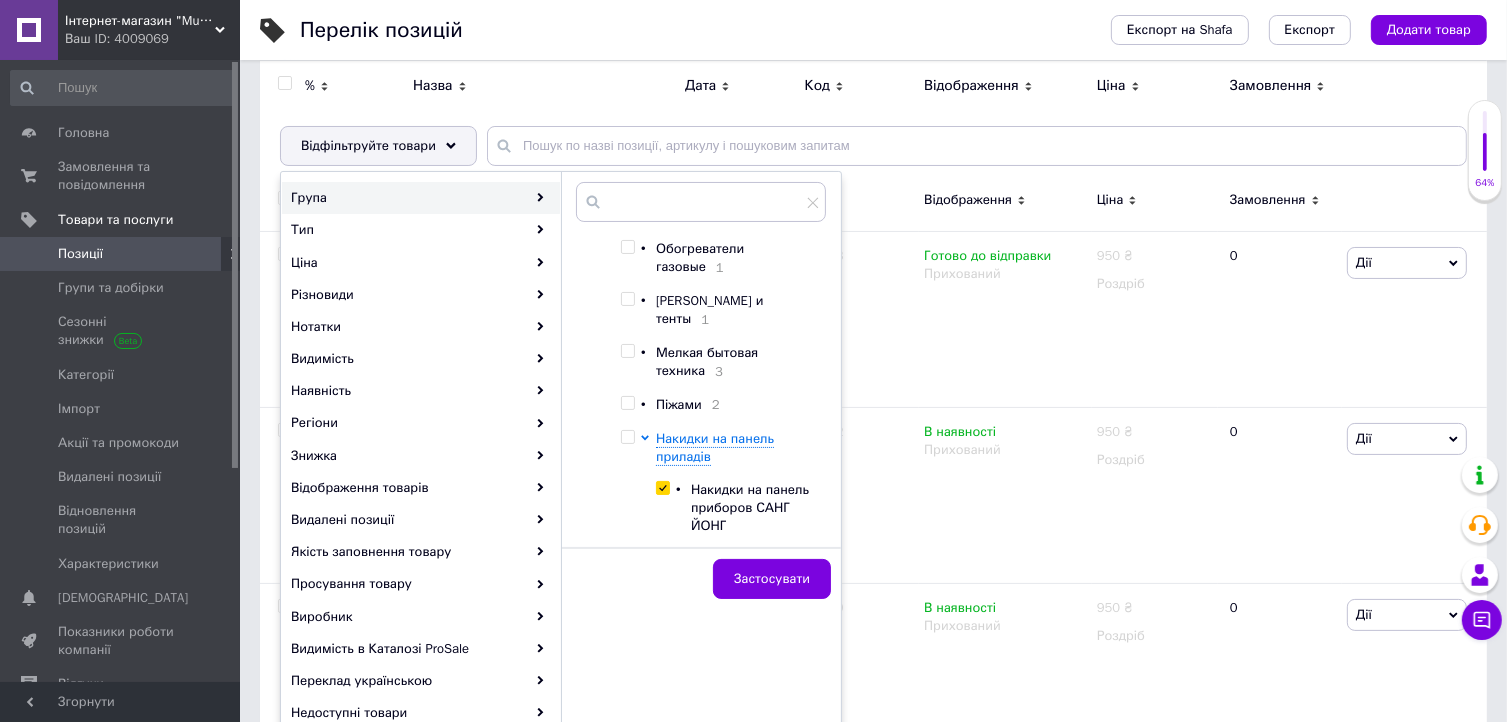 checkbox on "true" 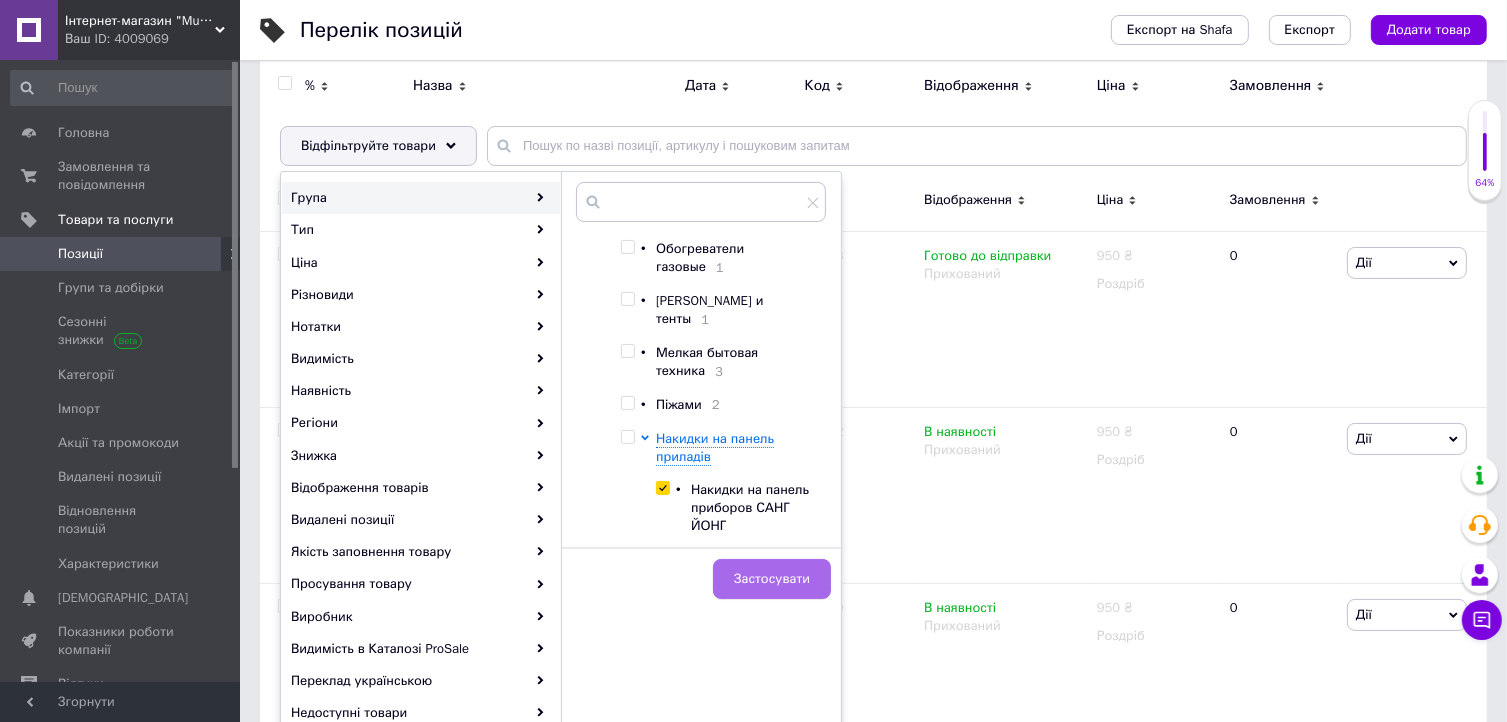 click on "Застосувати" at bounding box center [772, 579] 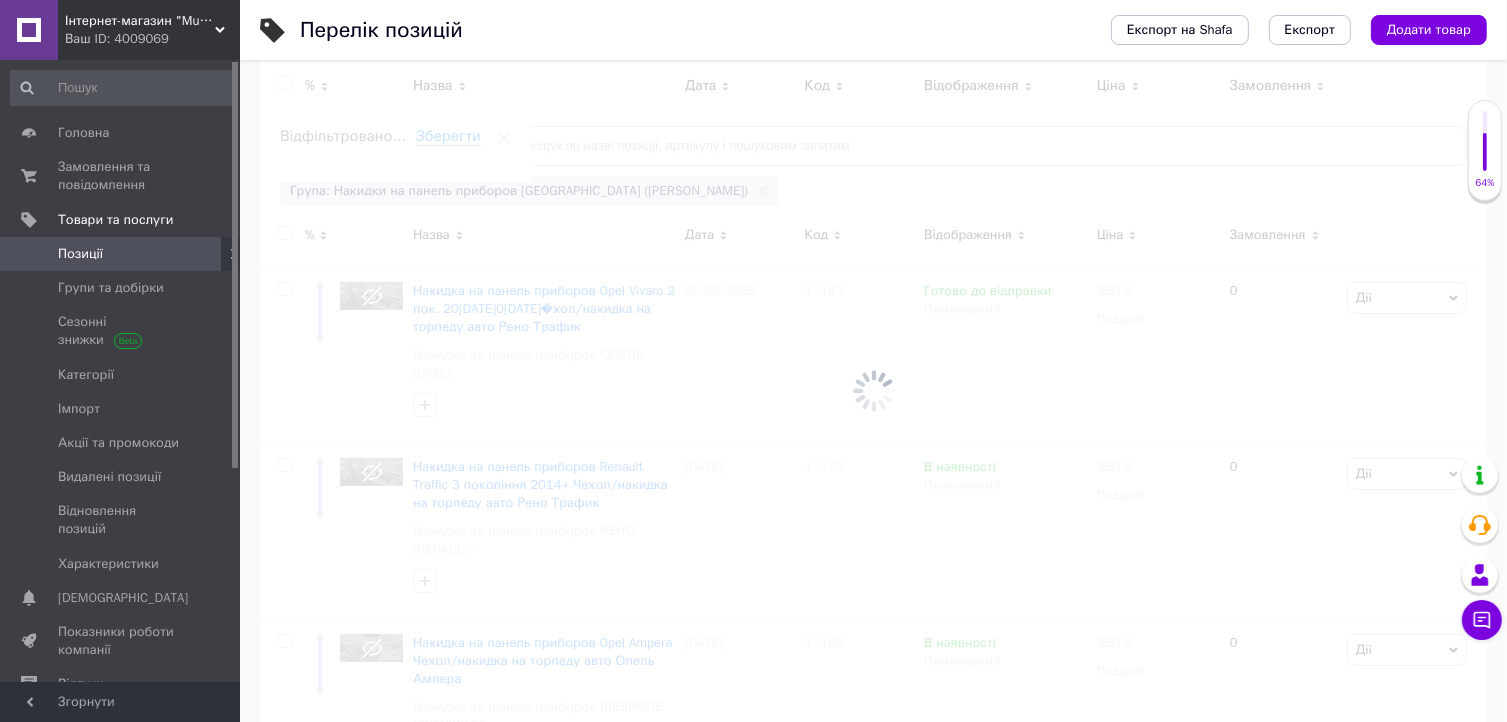 scroll, scrollTop: 0, scrollLeft: 0, axis: both 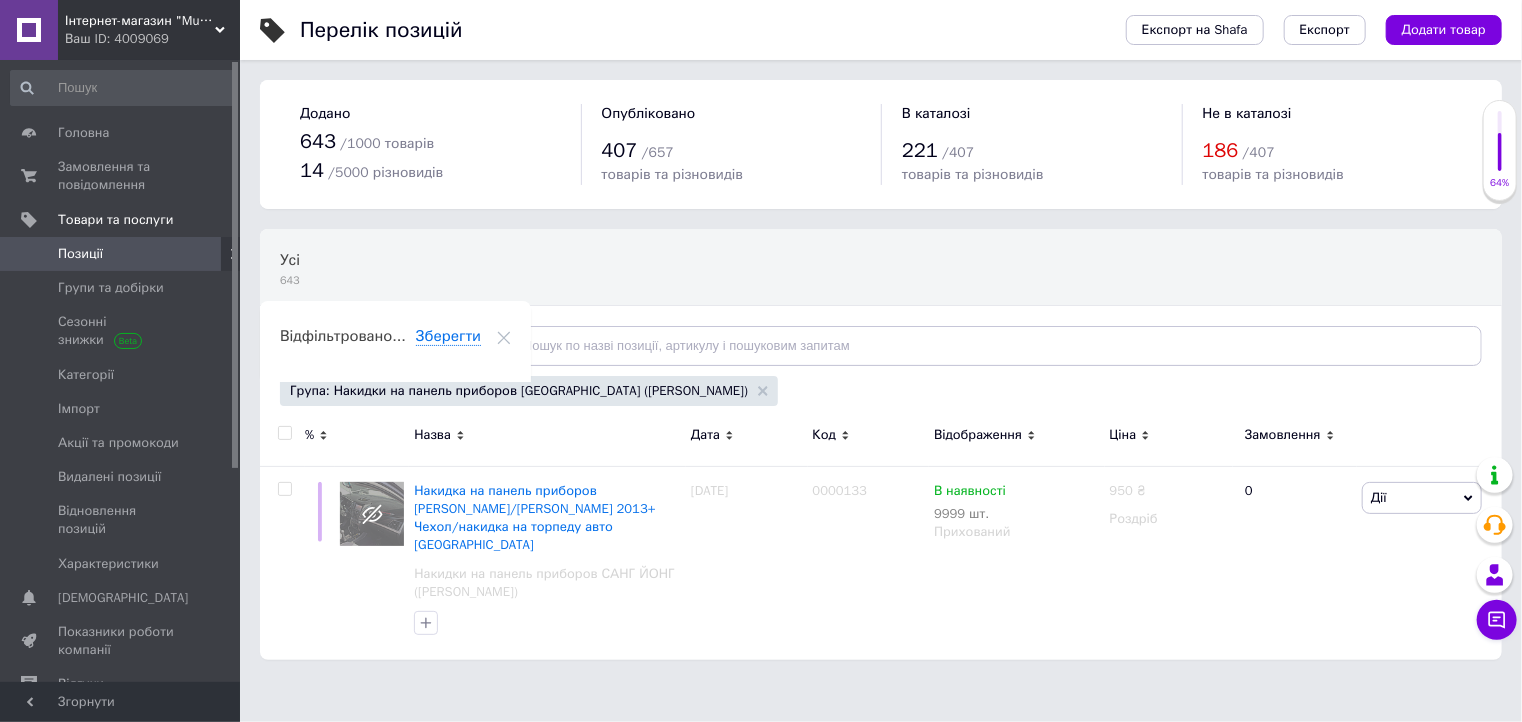 click on "Відфільтруйте товари" at bounding box center [378, 346] 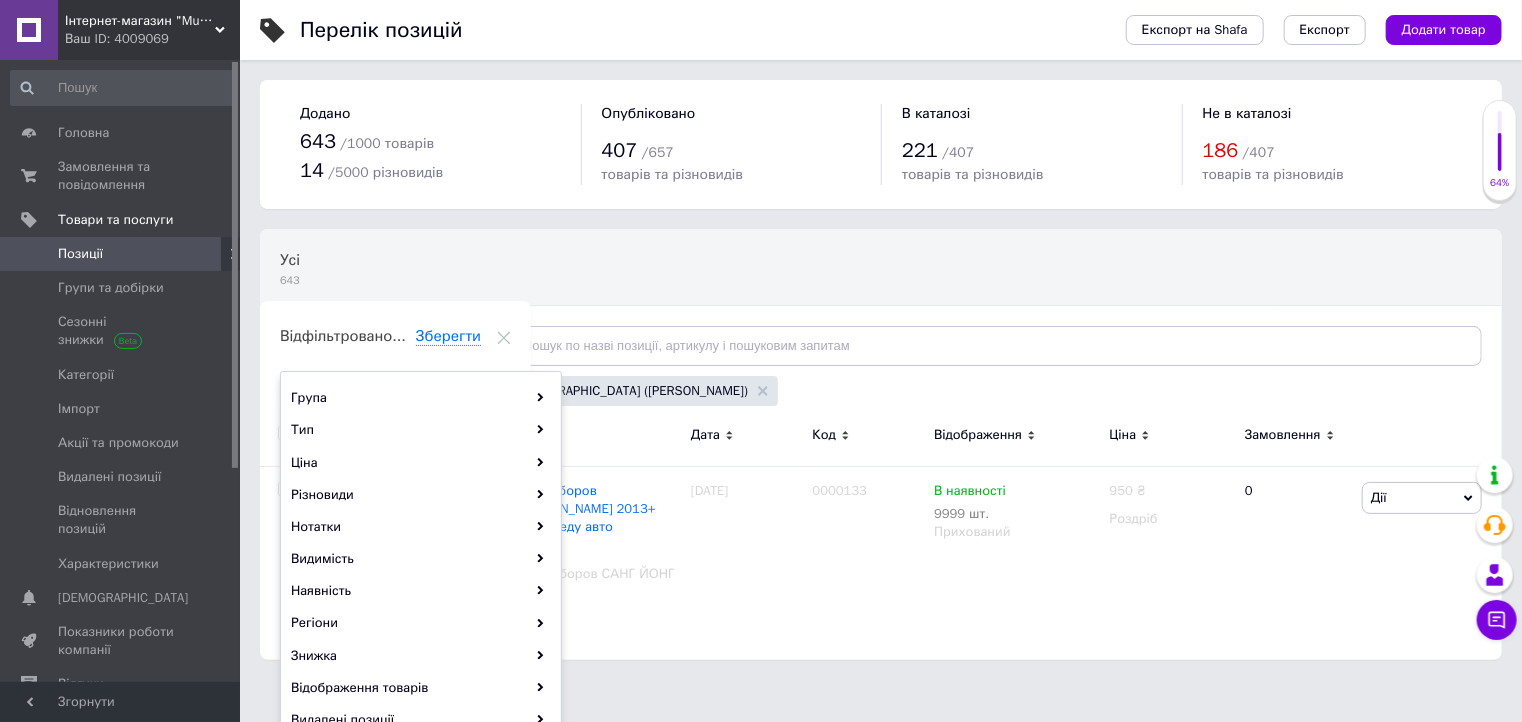 click on "Відфільтруйте товари" at bounding box center (378, 346) 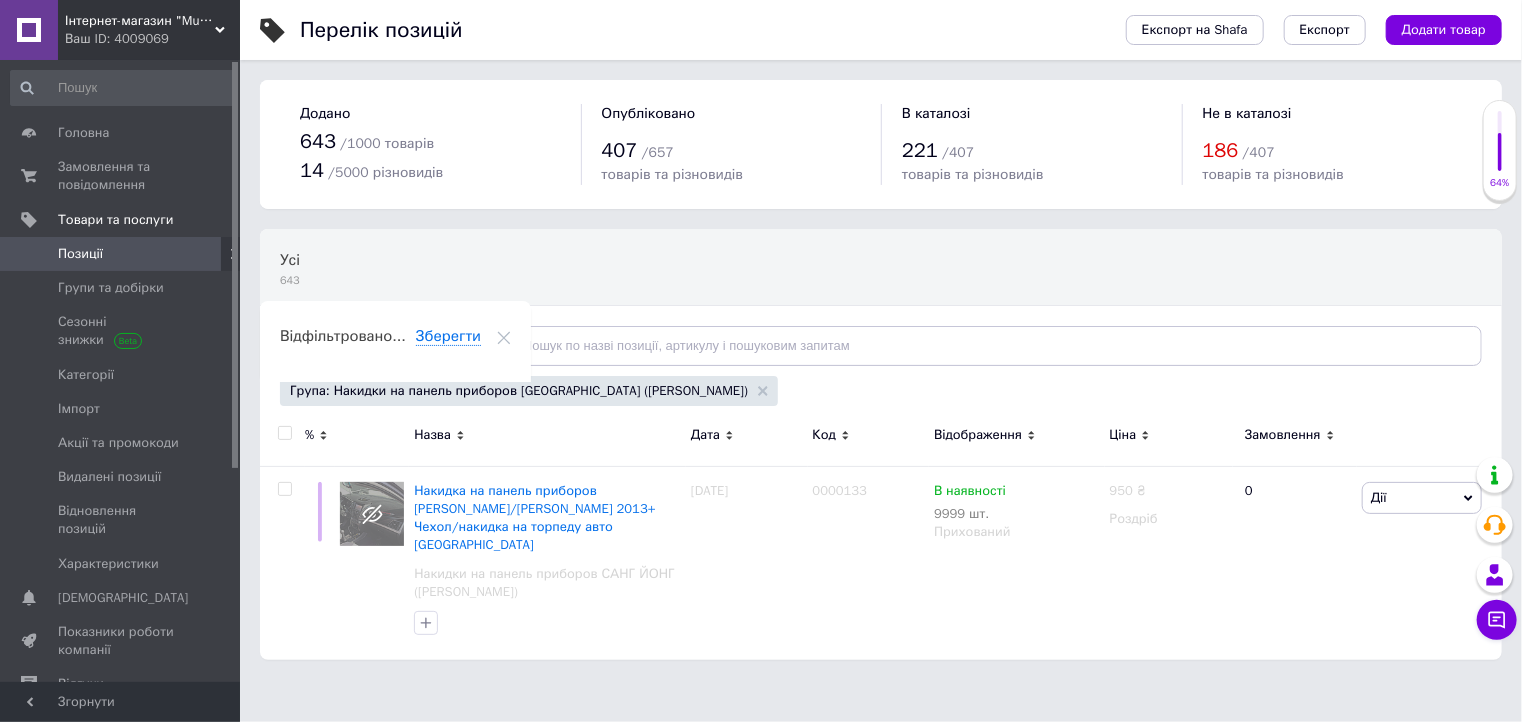 click on "Відфільтруйте товари" at bounding box center (378, 346) 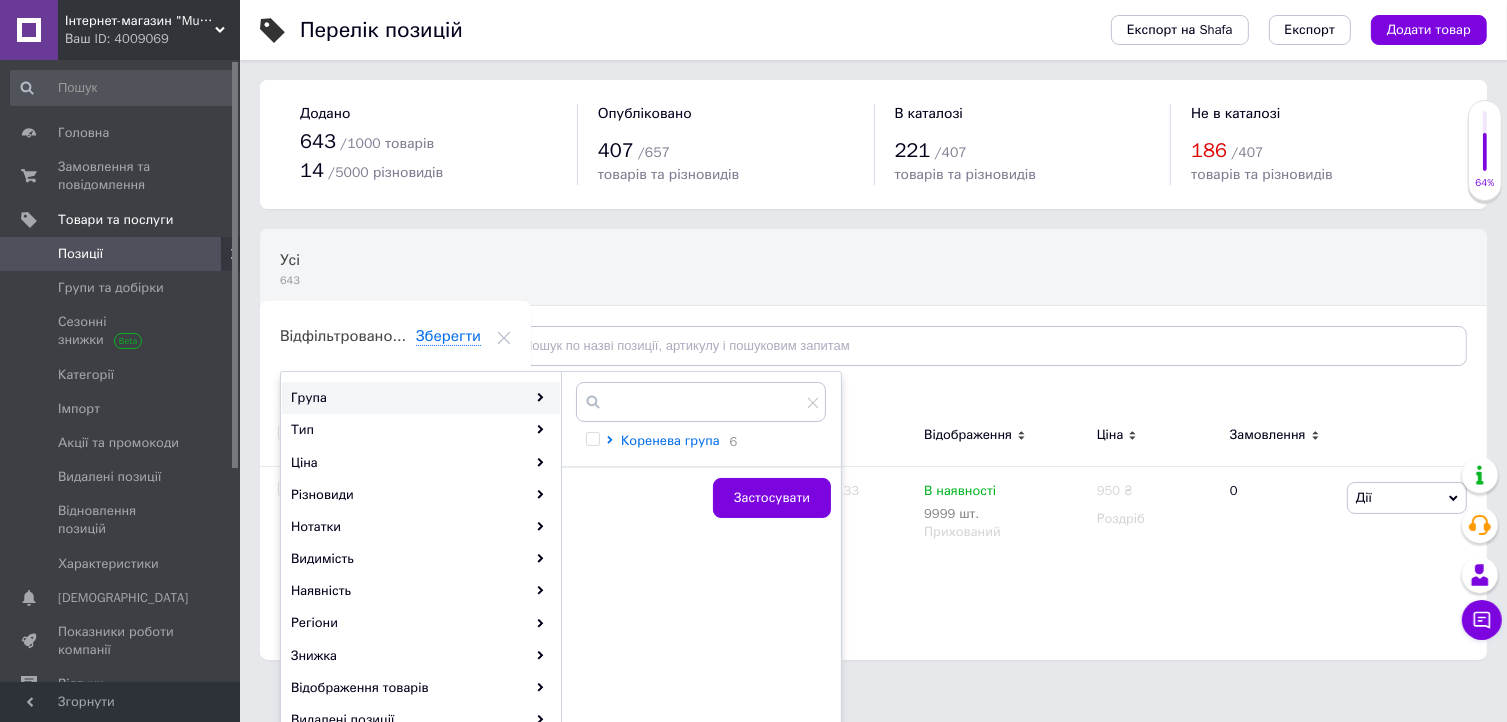 click 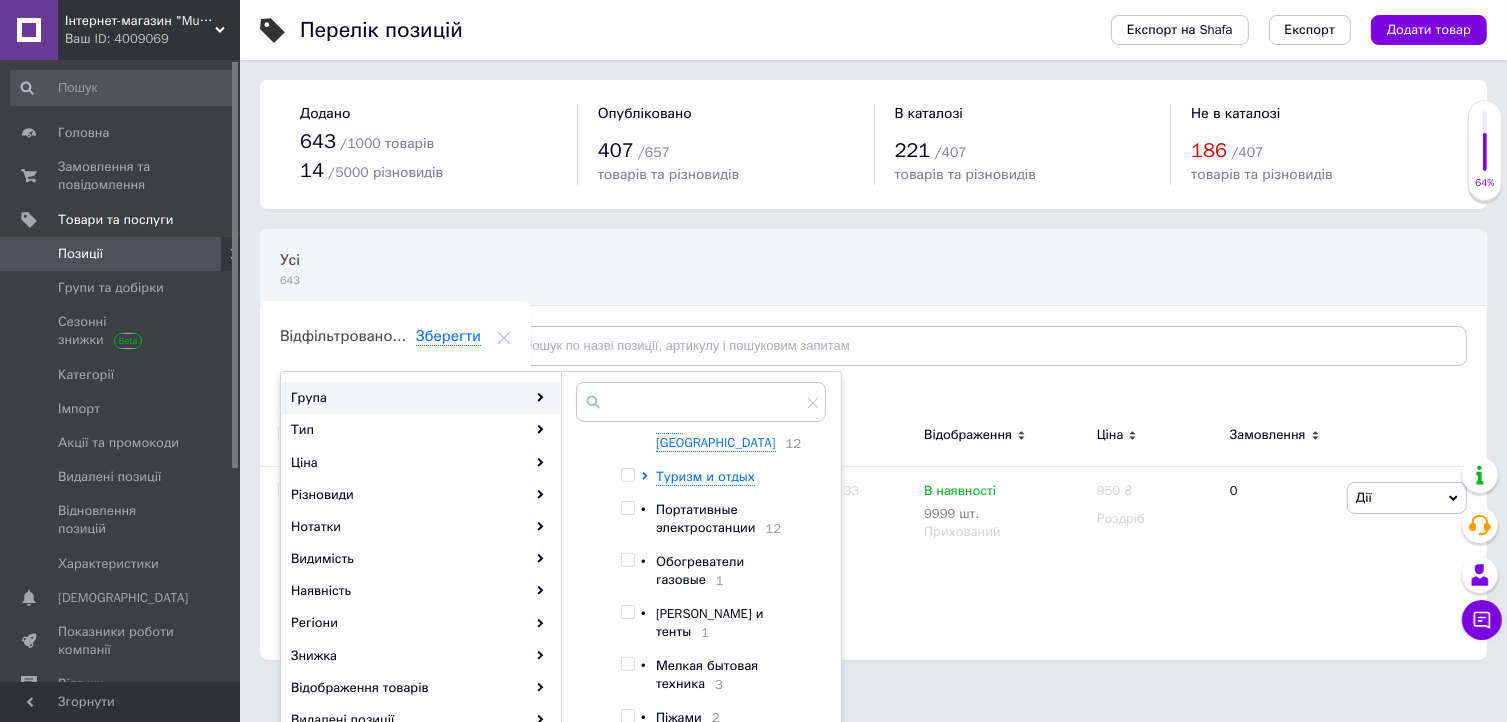 scroll, scrollTop: 442, scrollLeft: 0, axis: vertical 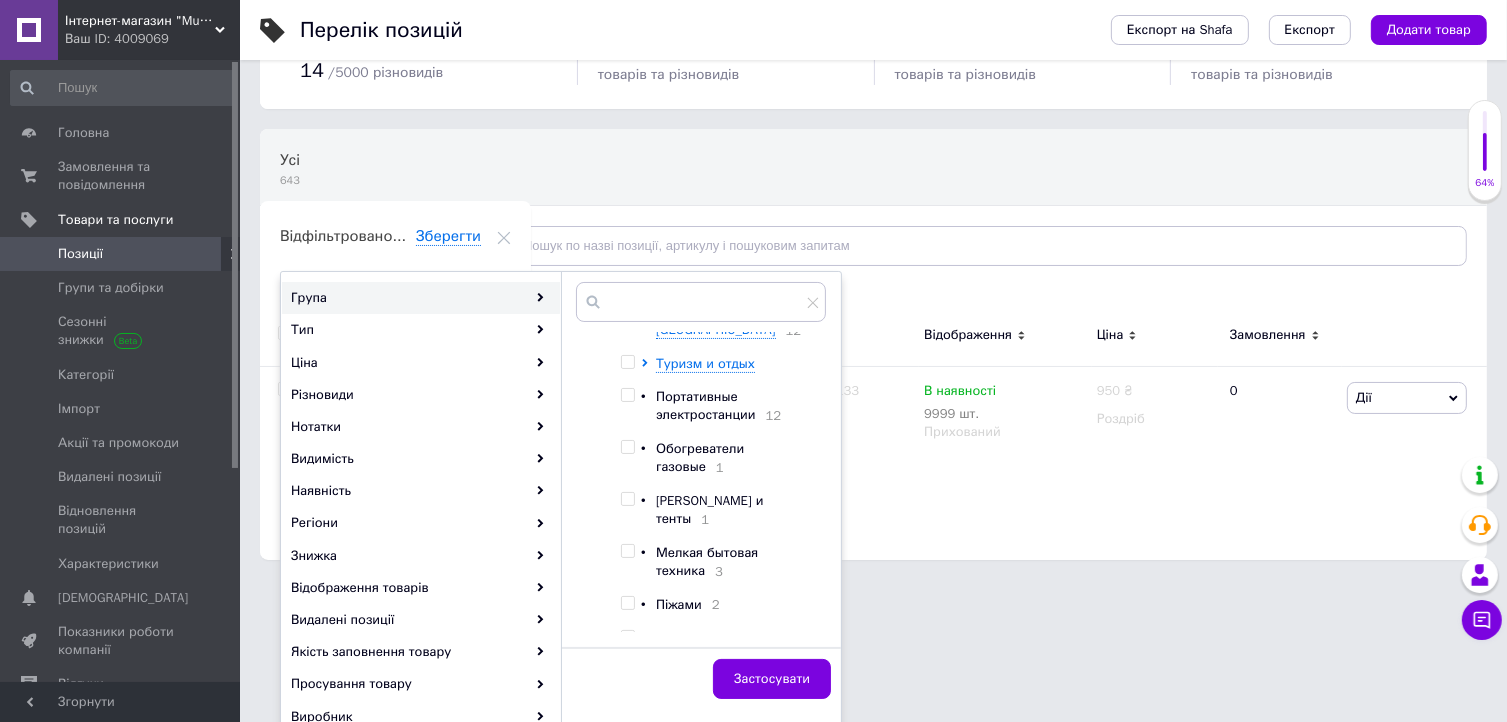 click on "Накидки на панель приладів" at bounding box center [715, 647] 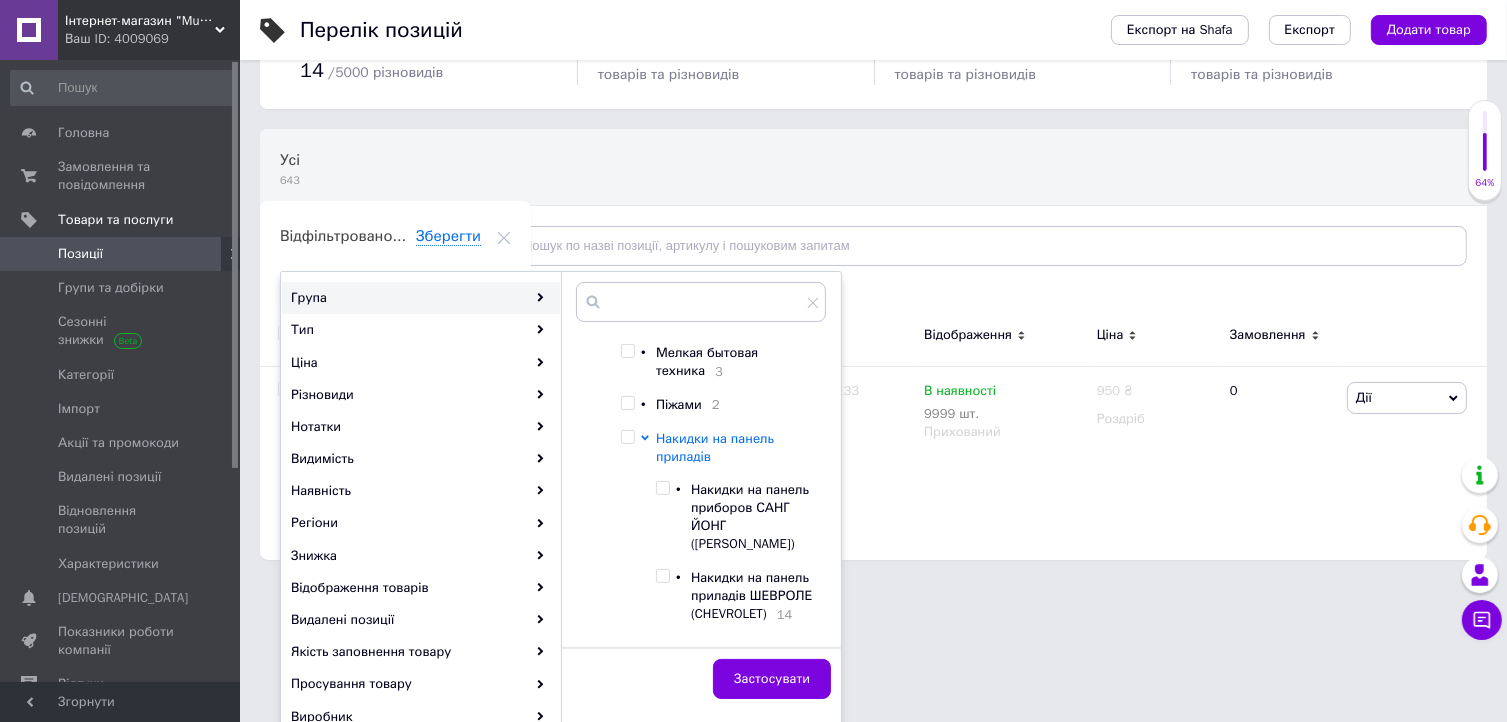 scroll, scrollTop: 742, scrollLeft: 0, axis: vertical 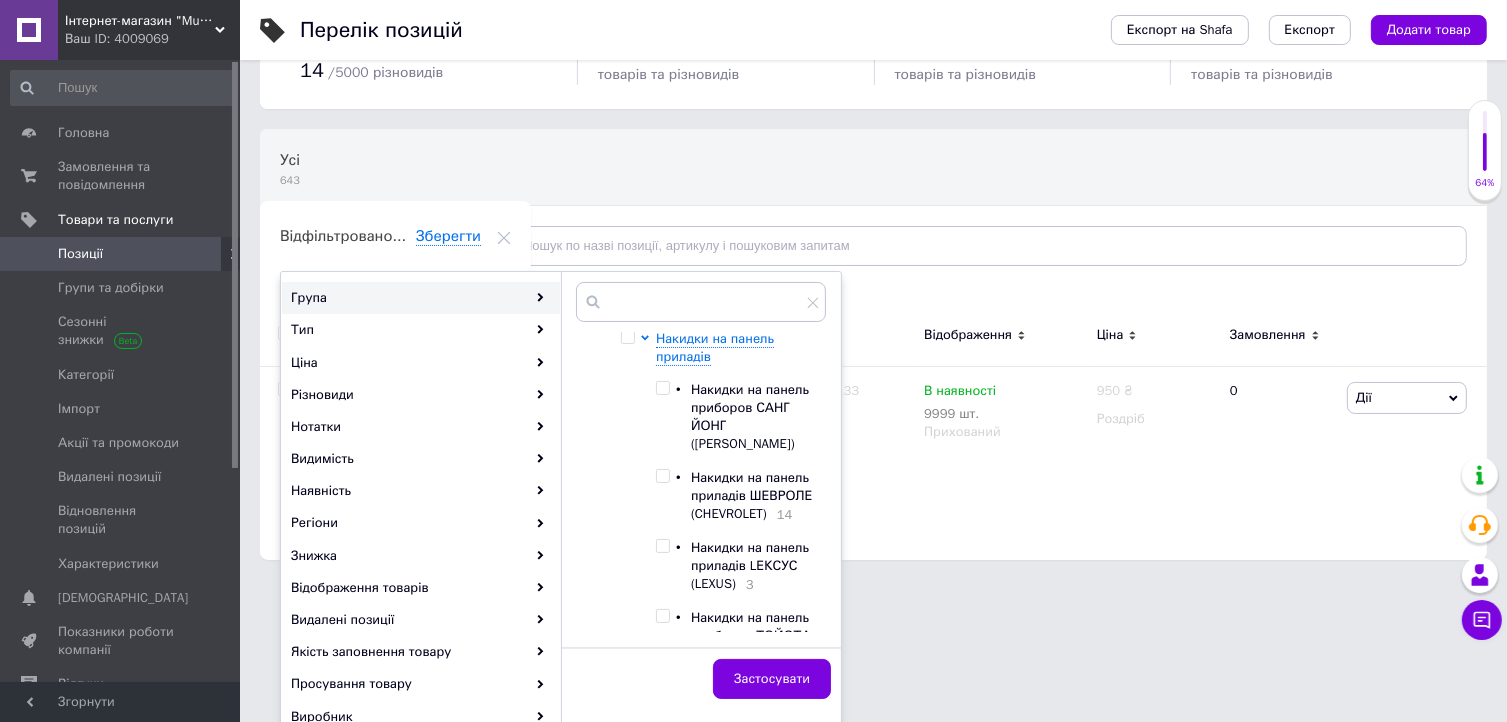 click at bounding box center (662, 476) 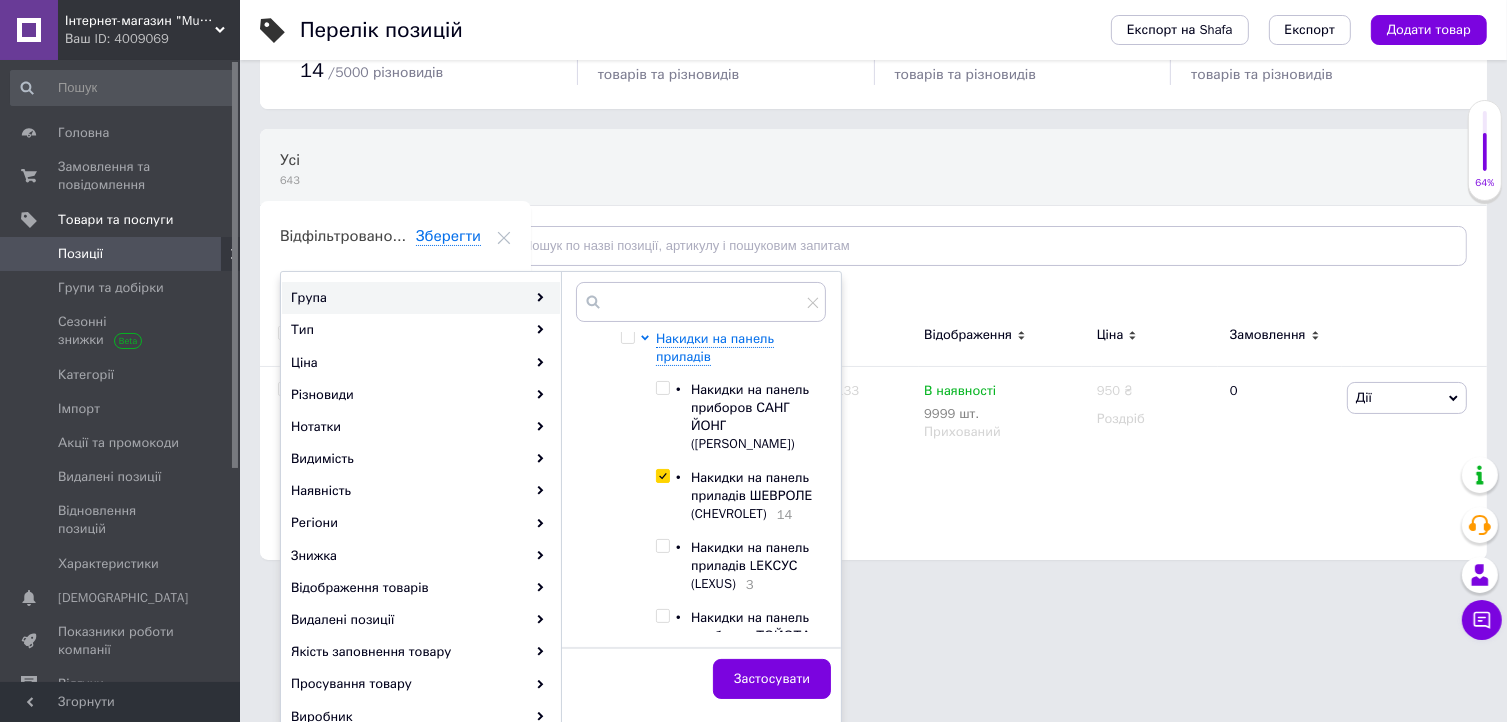 checkbox on "true" 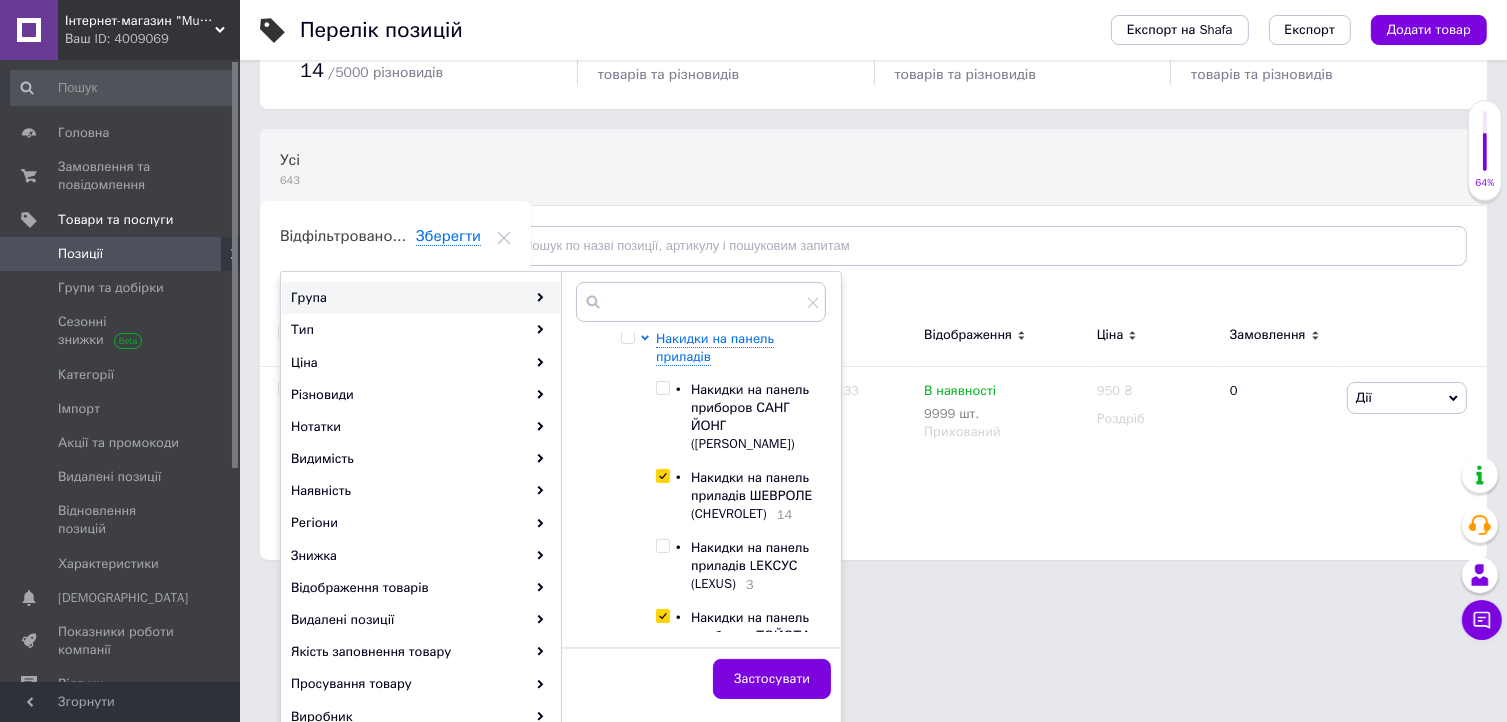 checkbox on "true" 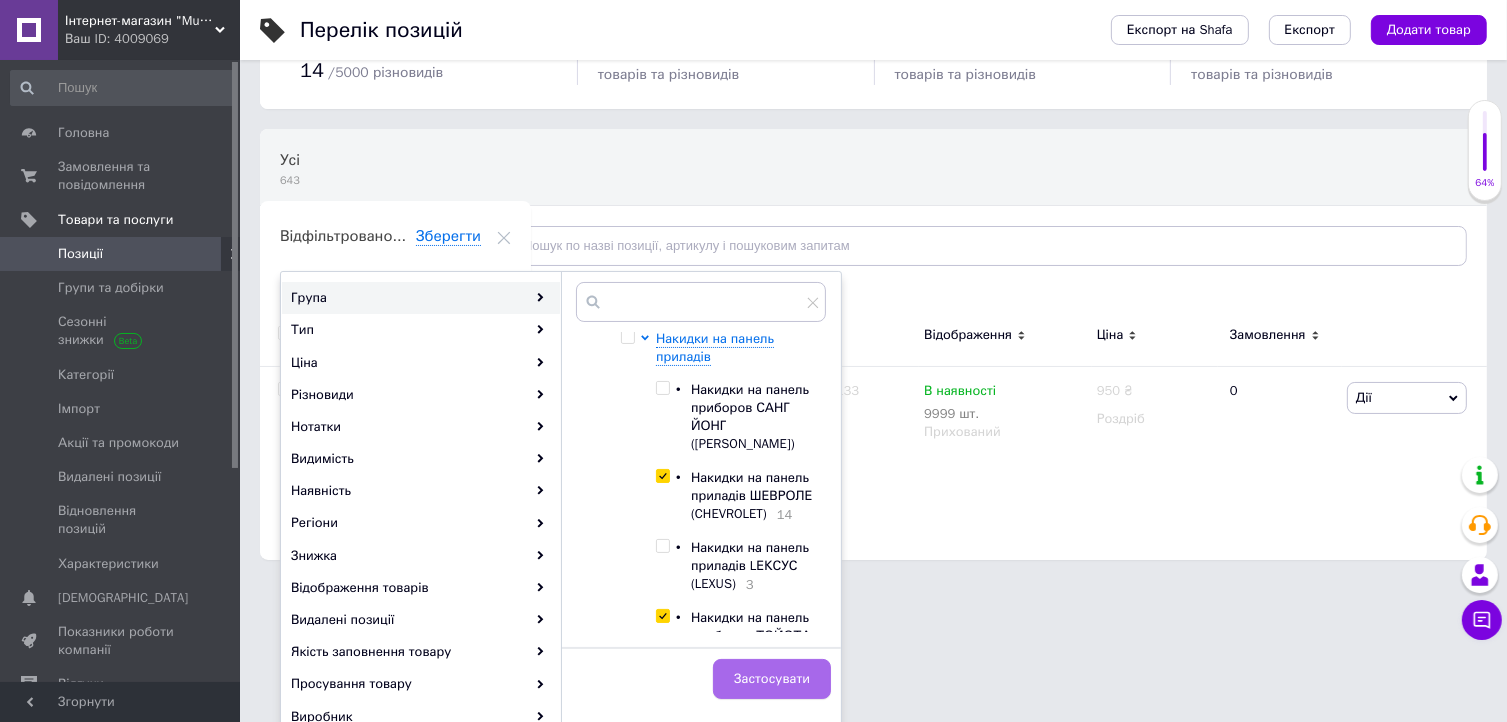 click on "Застосувати" at bounding box center [772, 679] 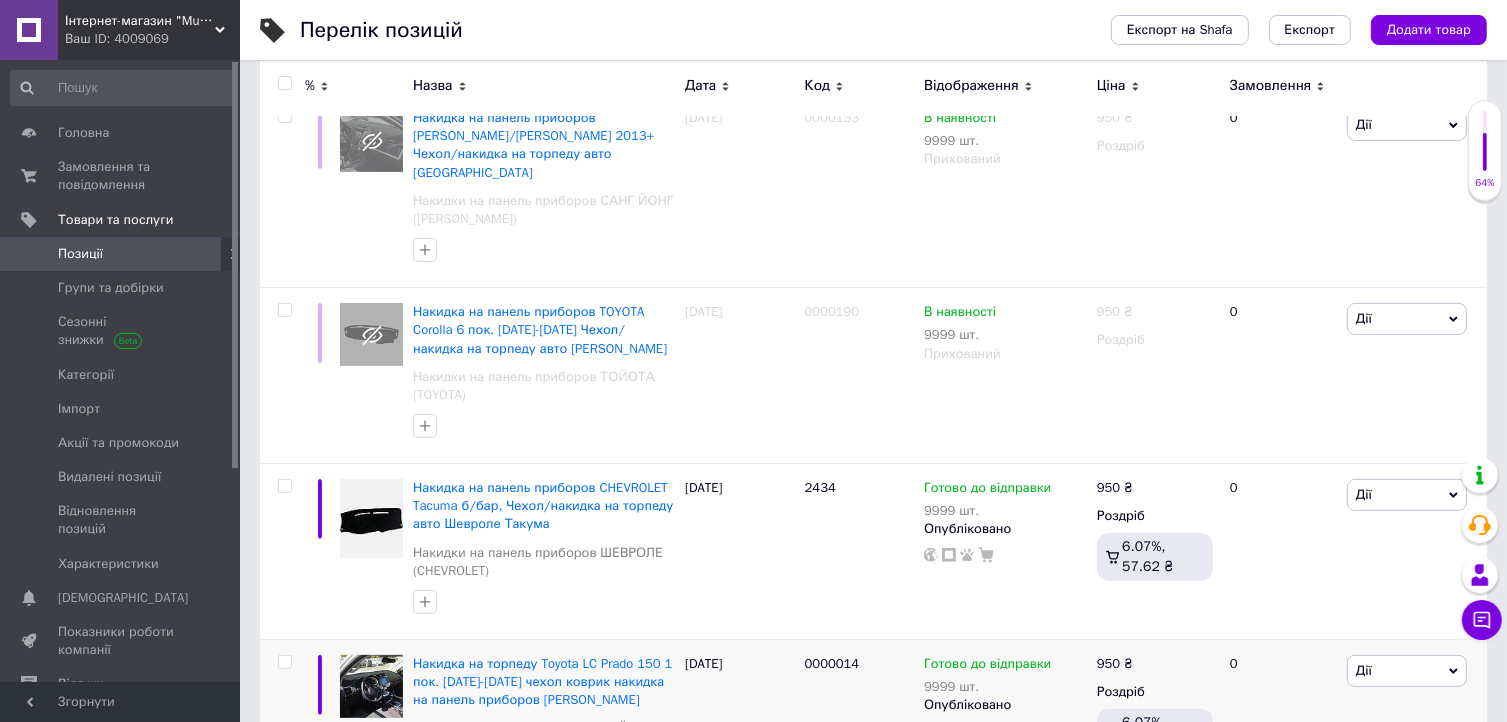 scroll, scrollTop: 400, scrollLeft: 0, axis: vertical 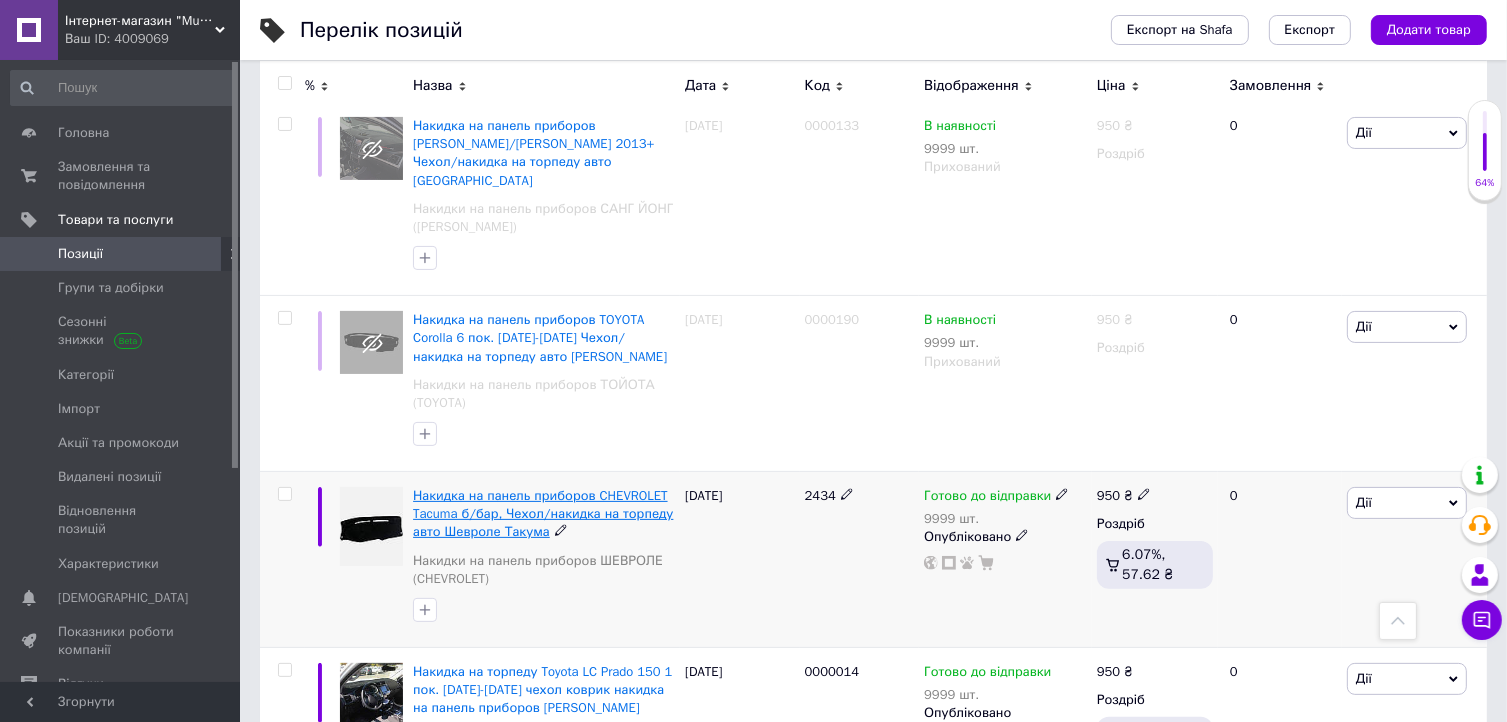 click on "Накидка на панель приборов CHEVROLET Tacuma б/бар, Чехол/накидка на торпеду авто Шевроле Такума" at bounding box center [543, 513] 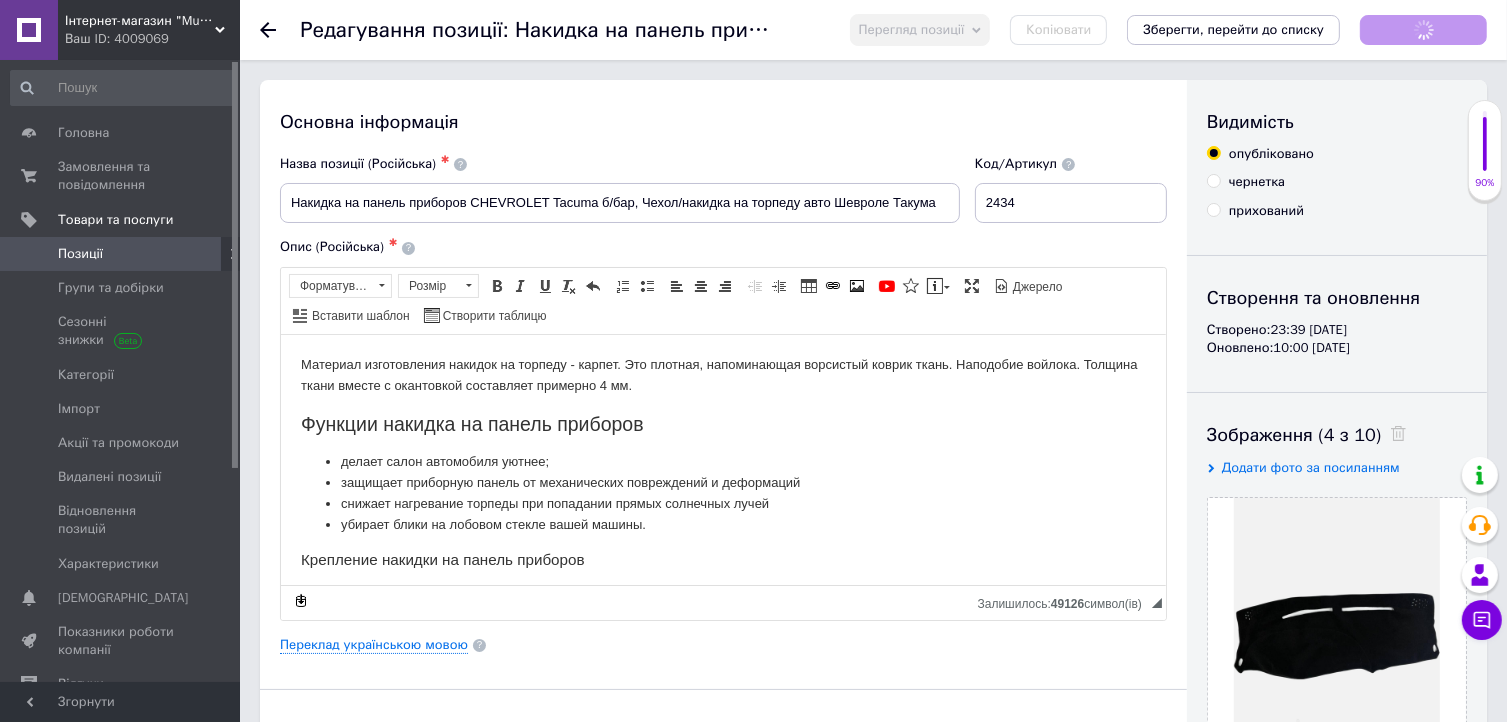 scroll, scrollTop: 0, scrollLeft: 0, axis: both 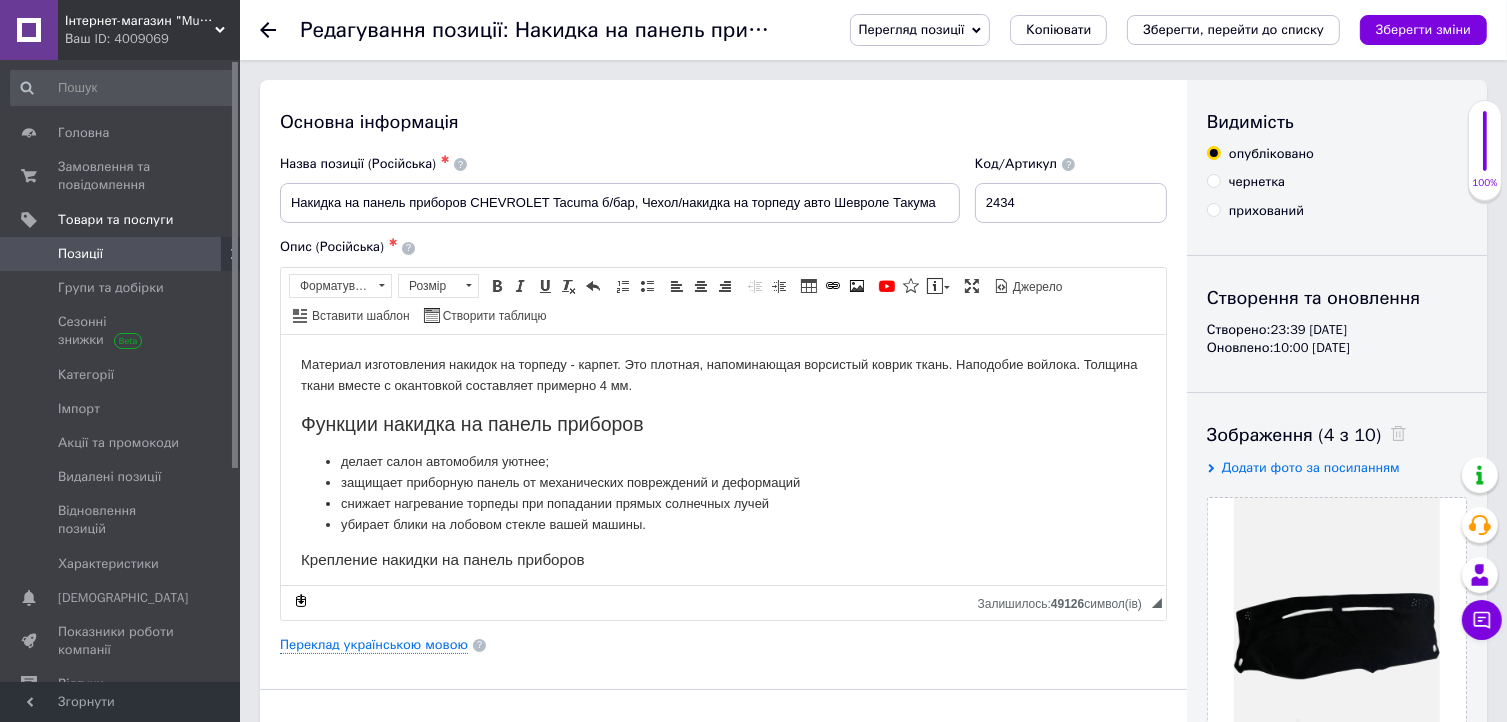 click on "Перегляд позиції" at bounding box center [912, 29] 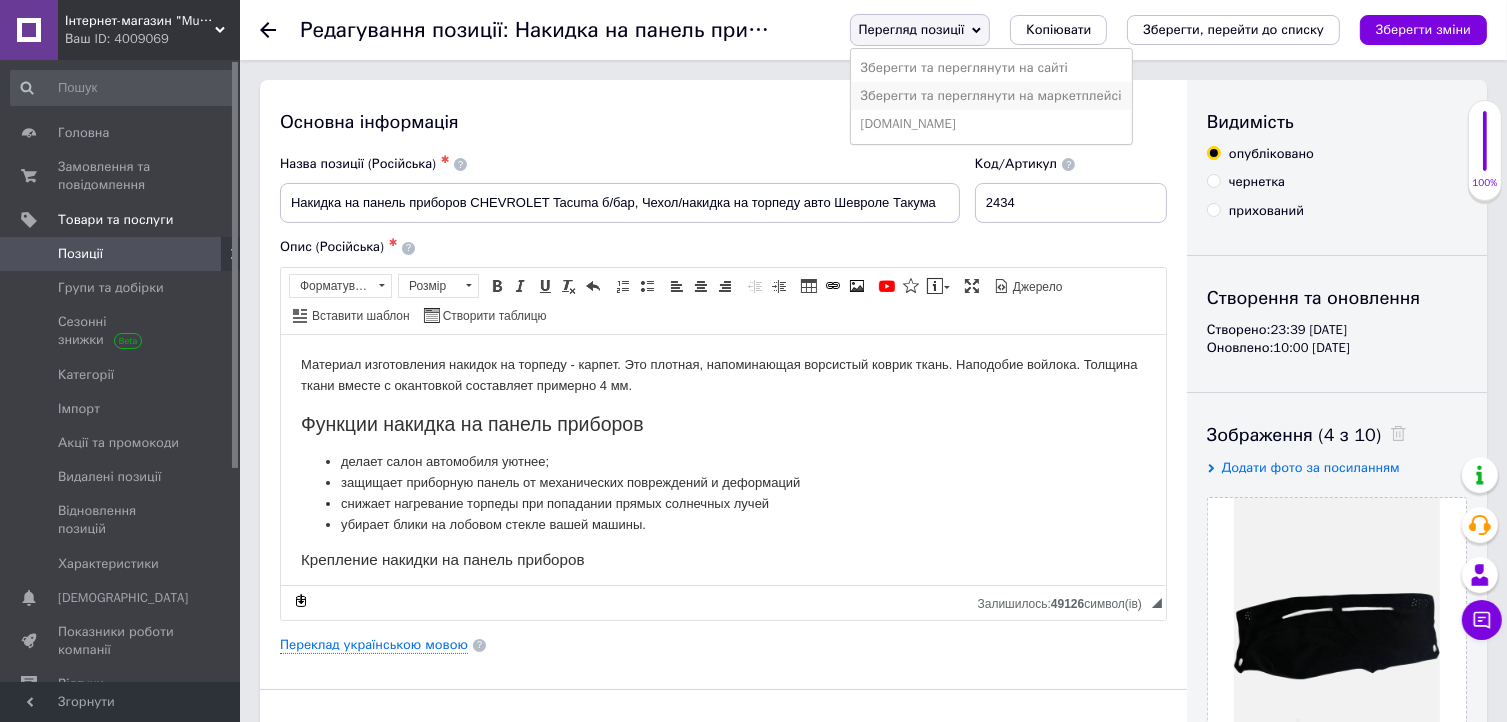 click on "Зберегти та переглянути на маркетплейсі" at bounding box center (991, 96) 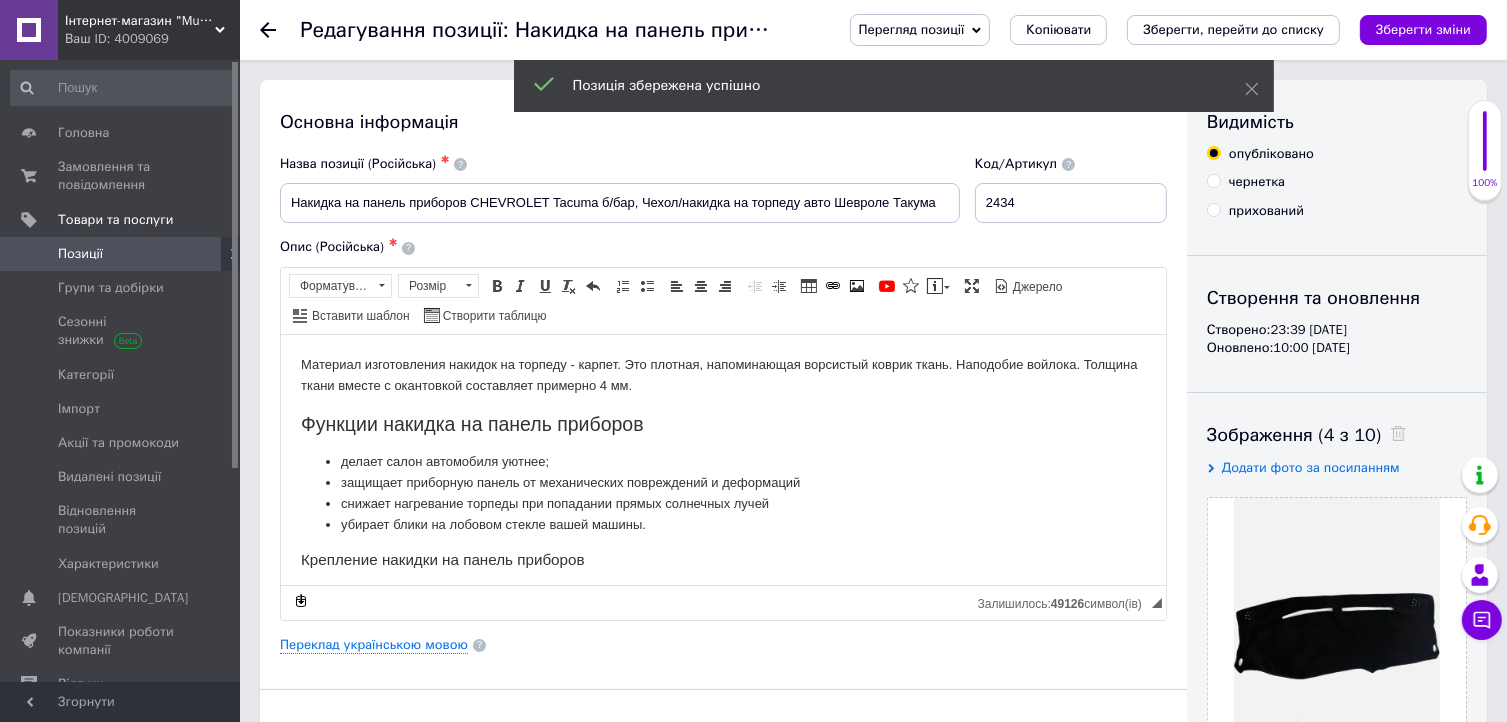 click on "Перегляд позиції" at bounding box center (912, 29) 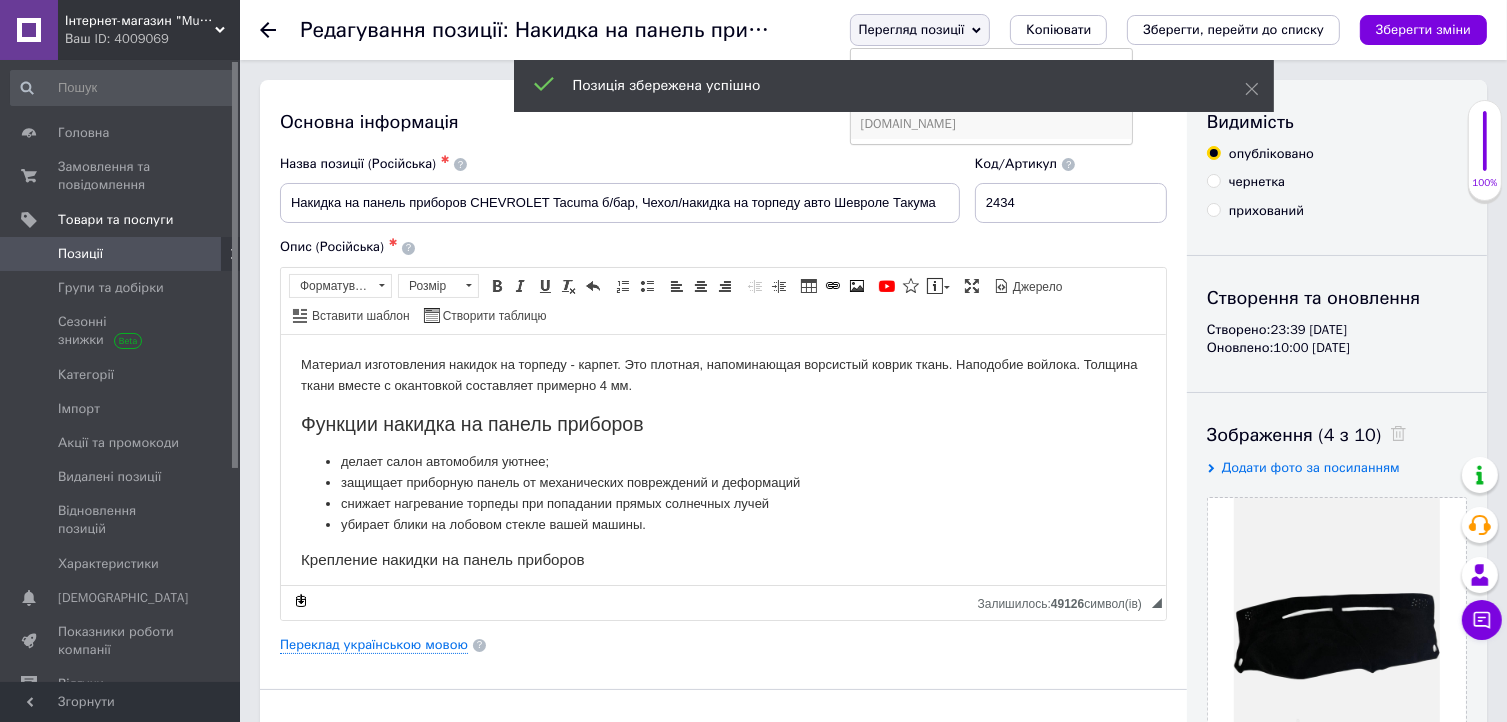 click on "[DOMAIN_NAME]" at bounding box center (991, 124) 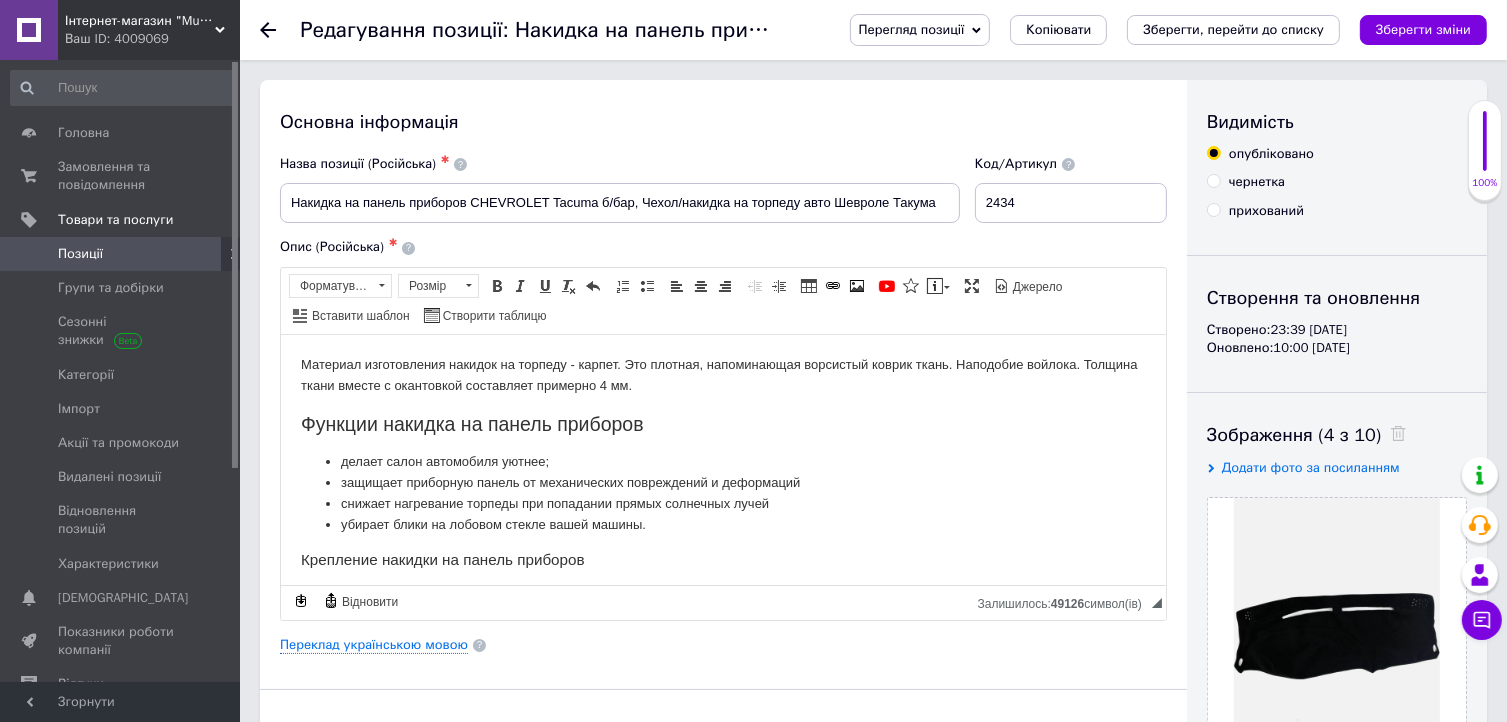 click 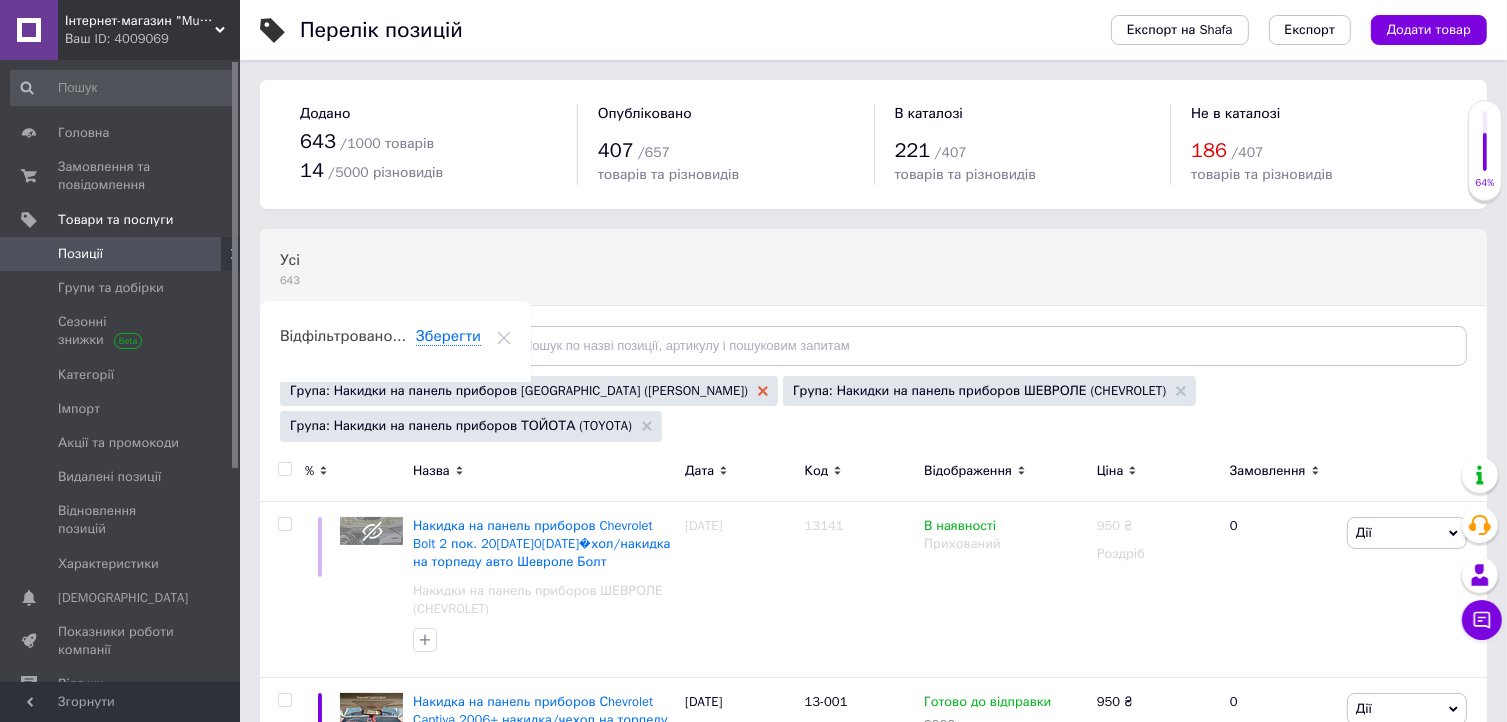 click 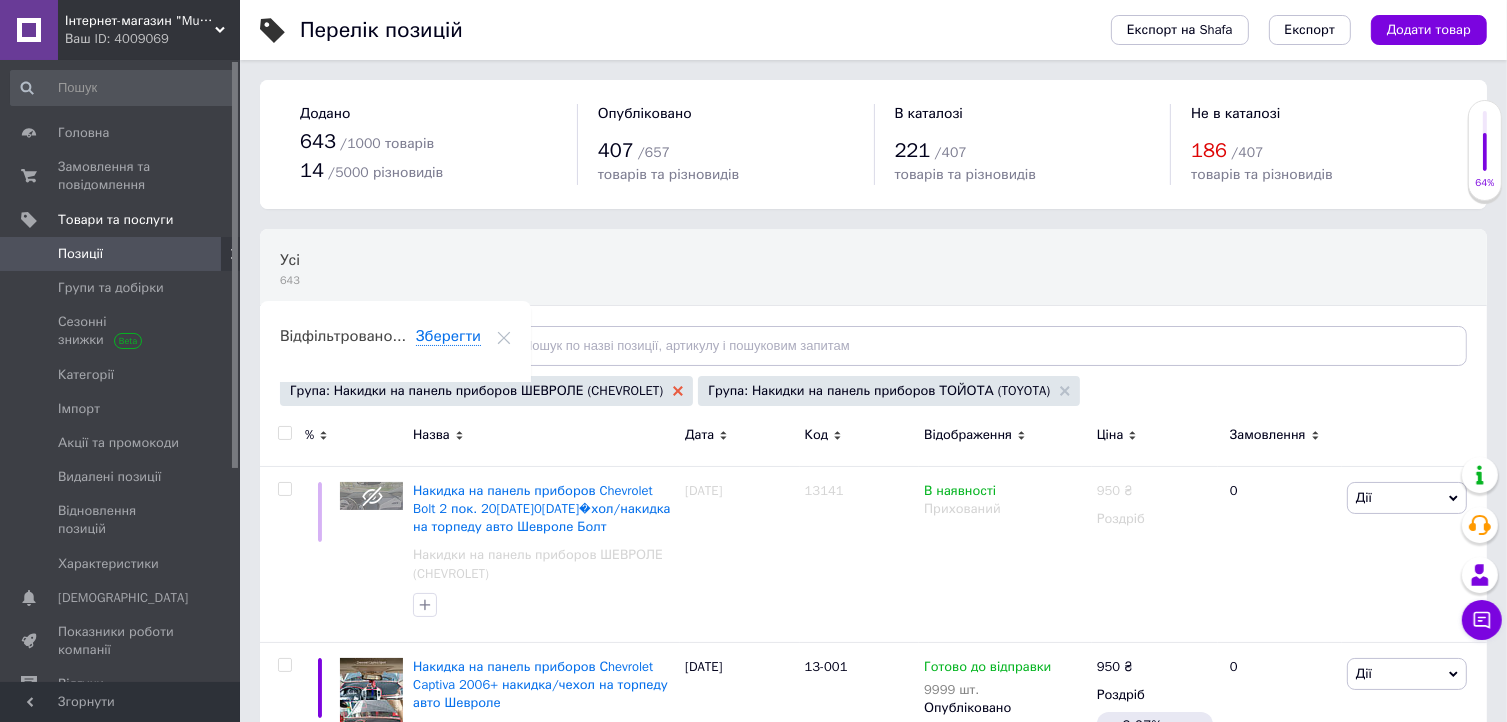 click 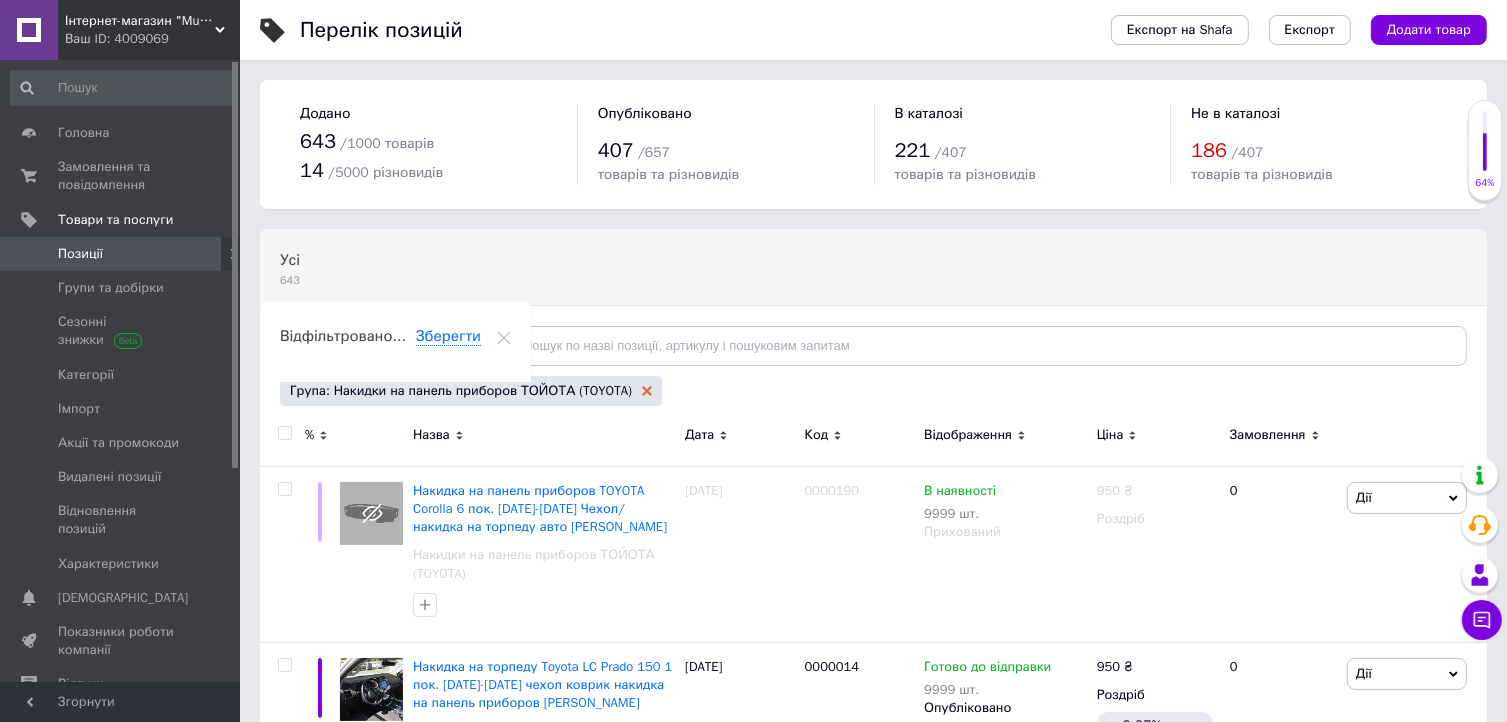click 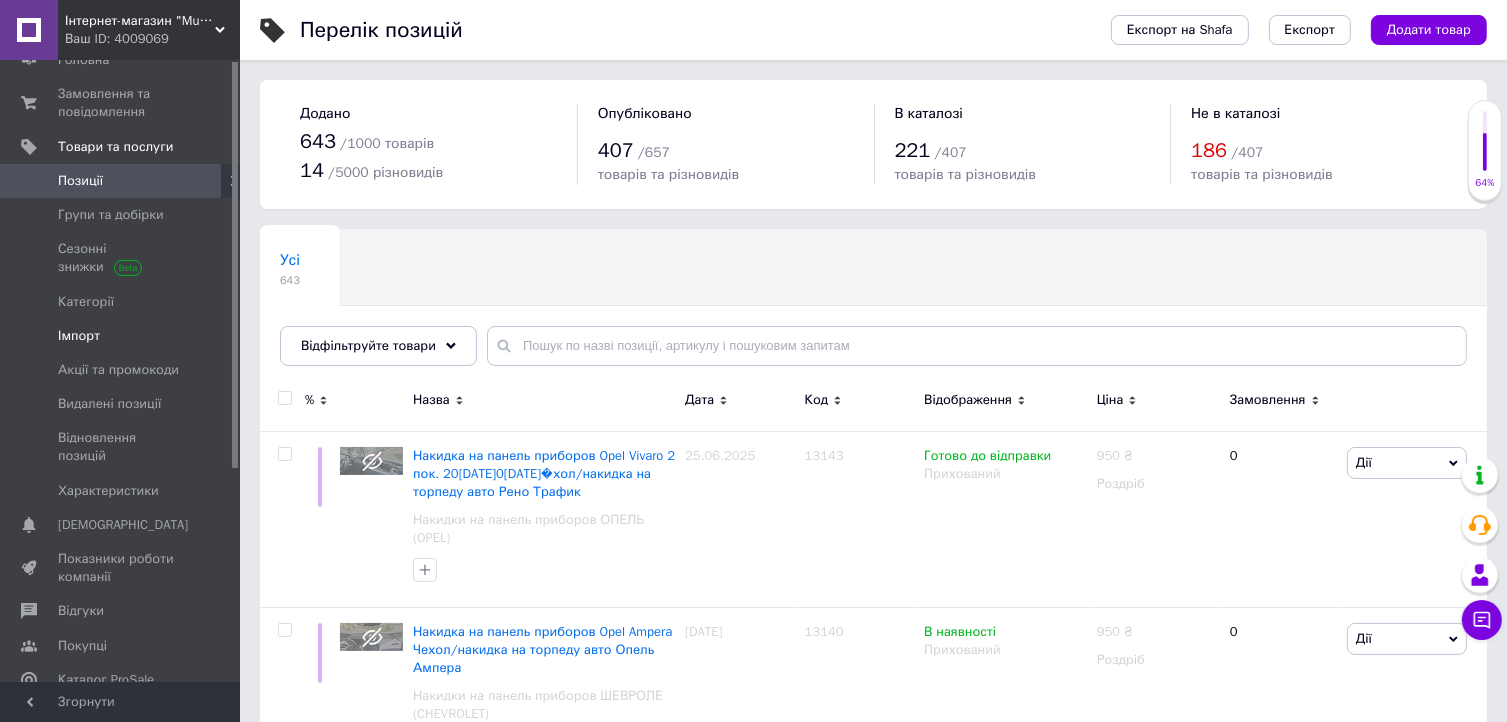 scroll, scrollTop: 0, scrollLeft: 0, axis: both 